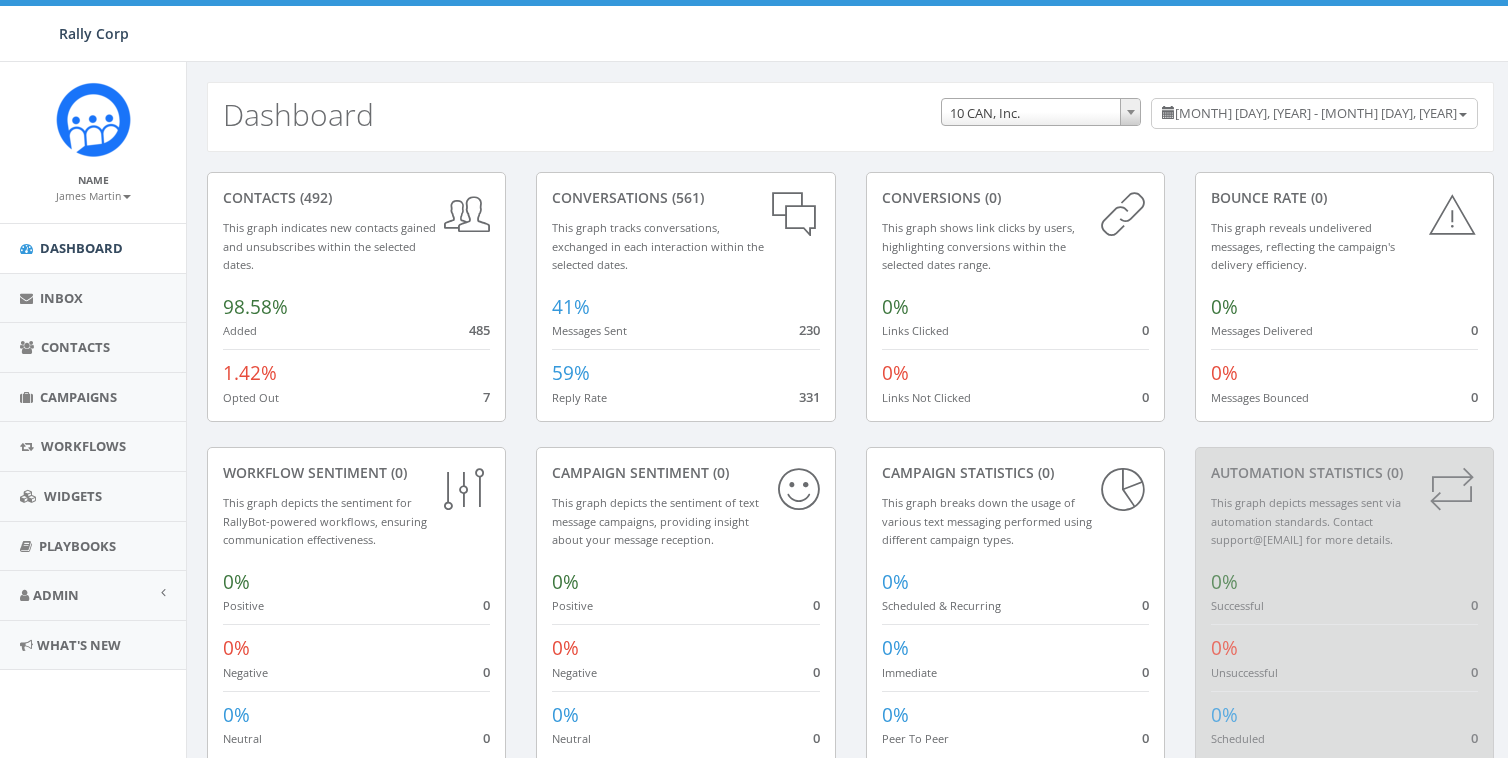 scroll, scrollTop: 0, scrollLeft: 0, axis: both 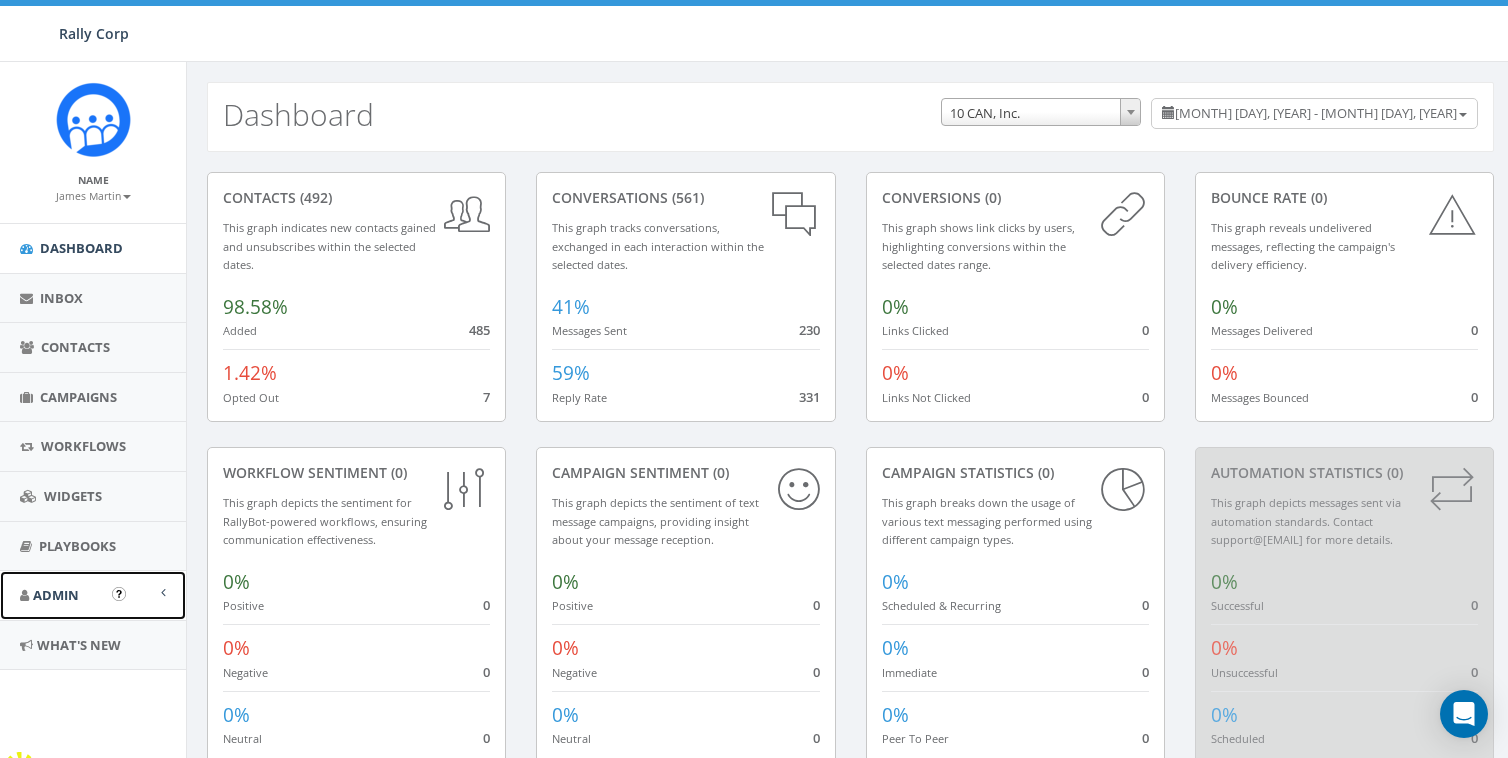 click on "Admin" at bounding box center (93, 595) 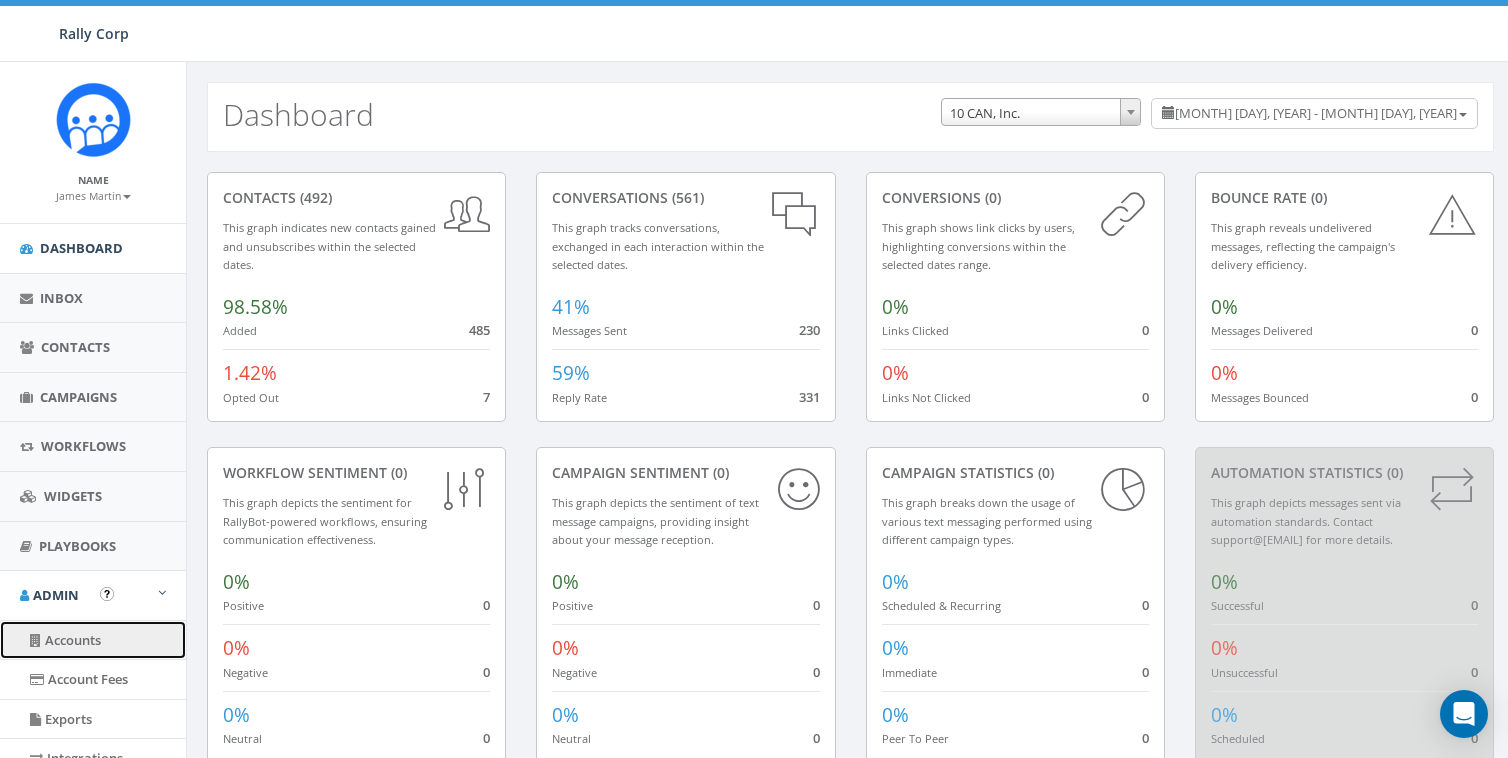 click on "Accounts" at bounding box center (93, 640) 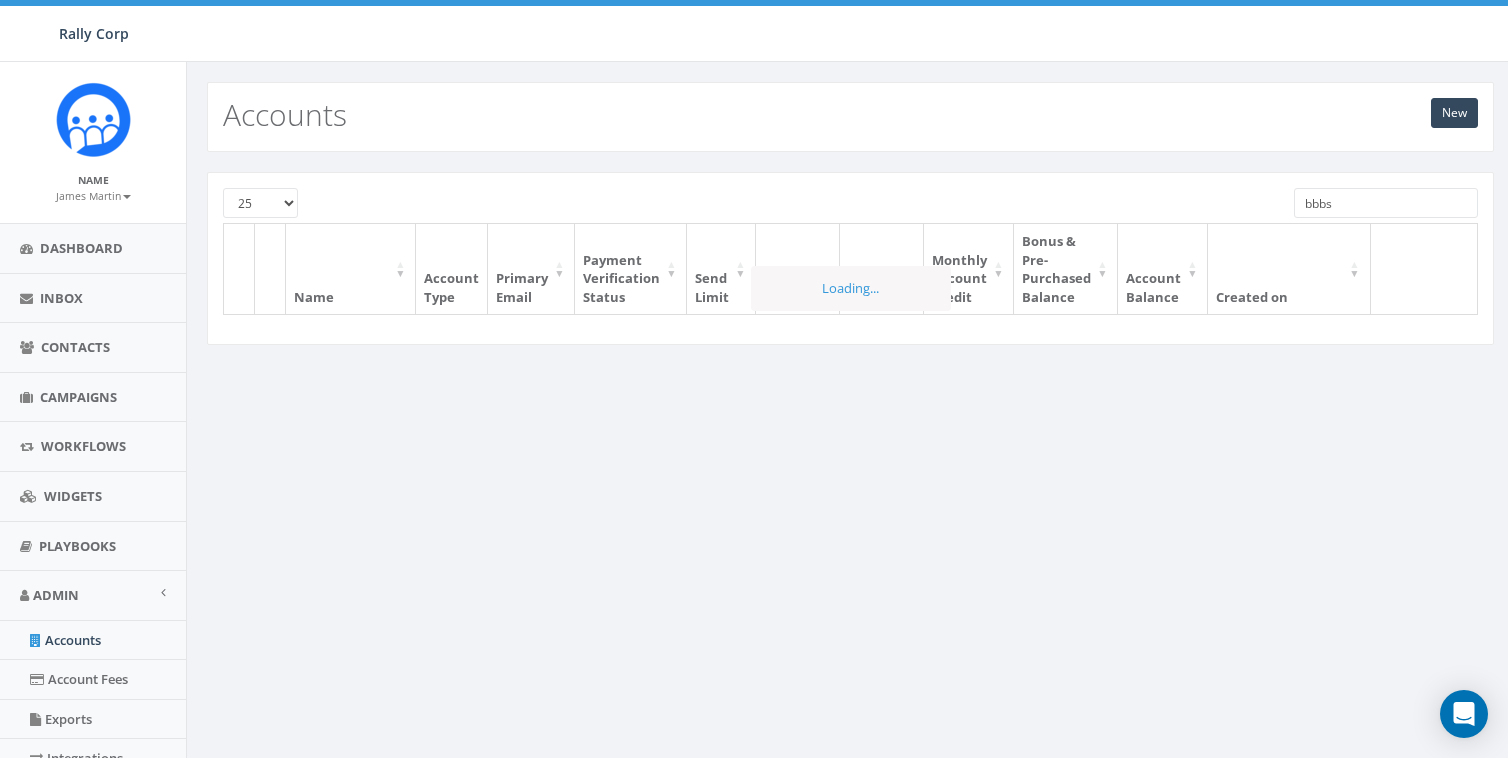 scroll, scrollTop: 0, scrollLeft: 0, axis: both 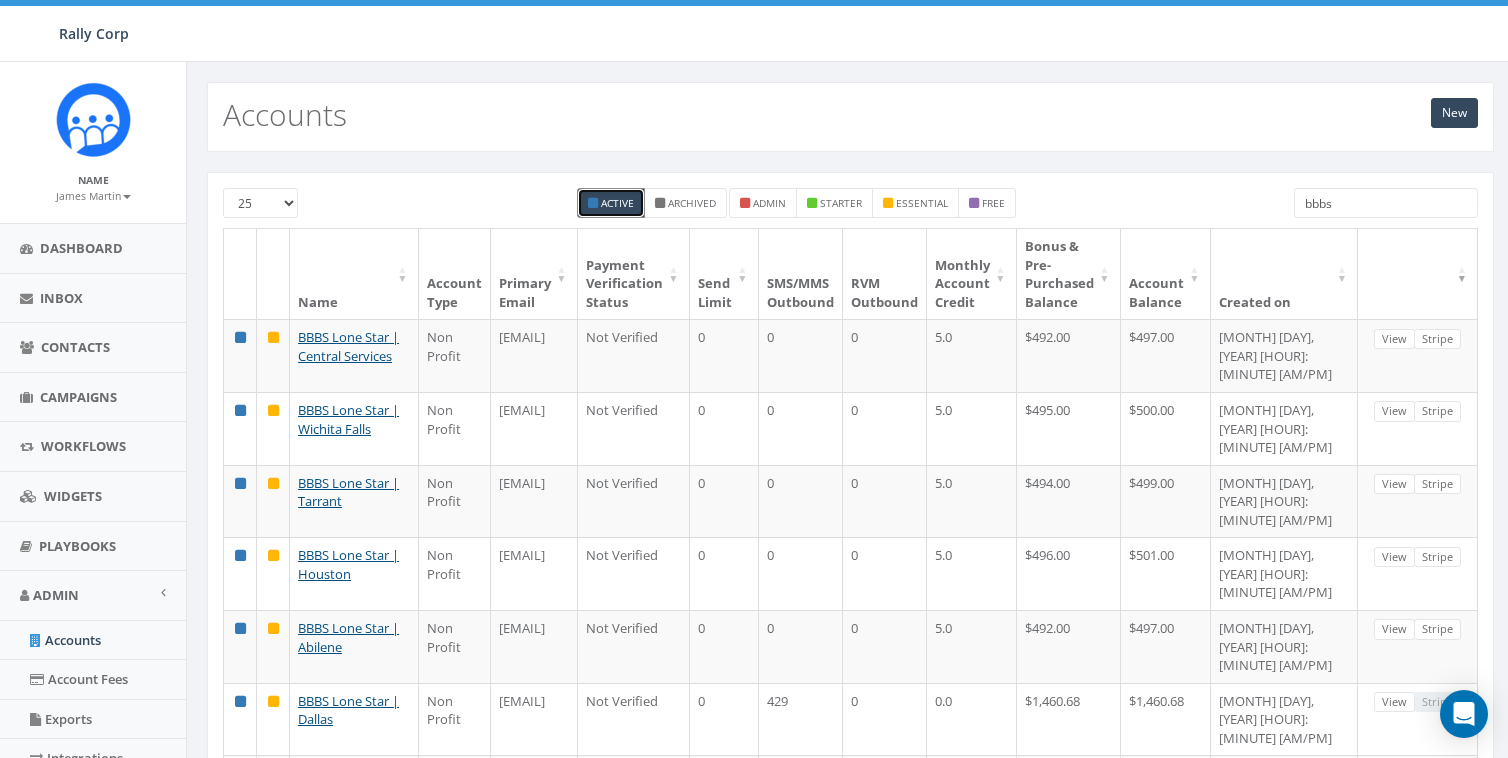 click on "bbbs" at bounding box center (1386, 203) 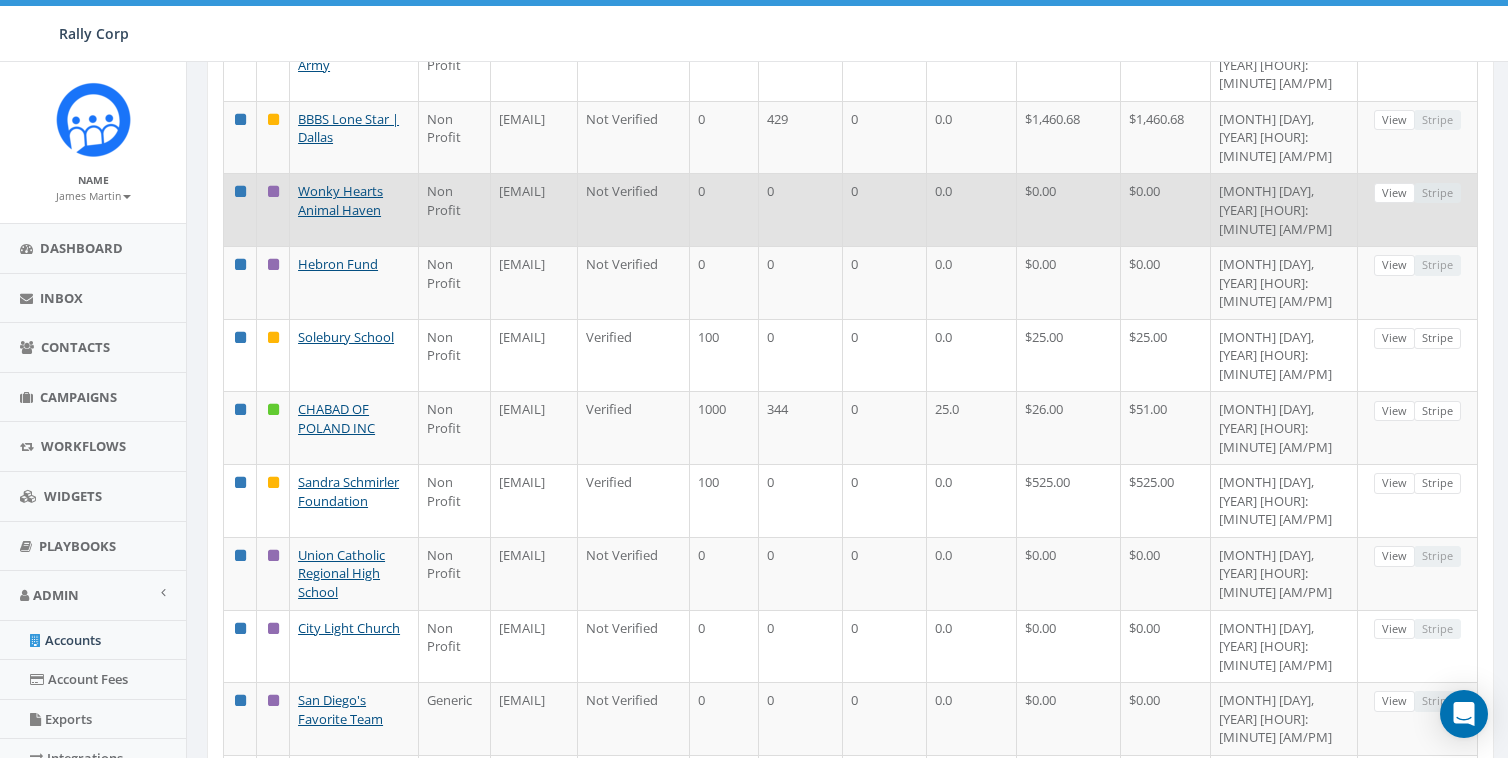 scroll, scrollTop: 1184, scrollLeft: 0, axis: vertical 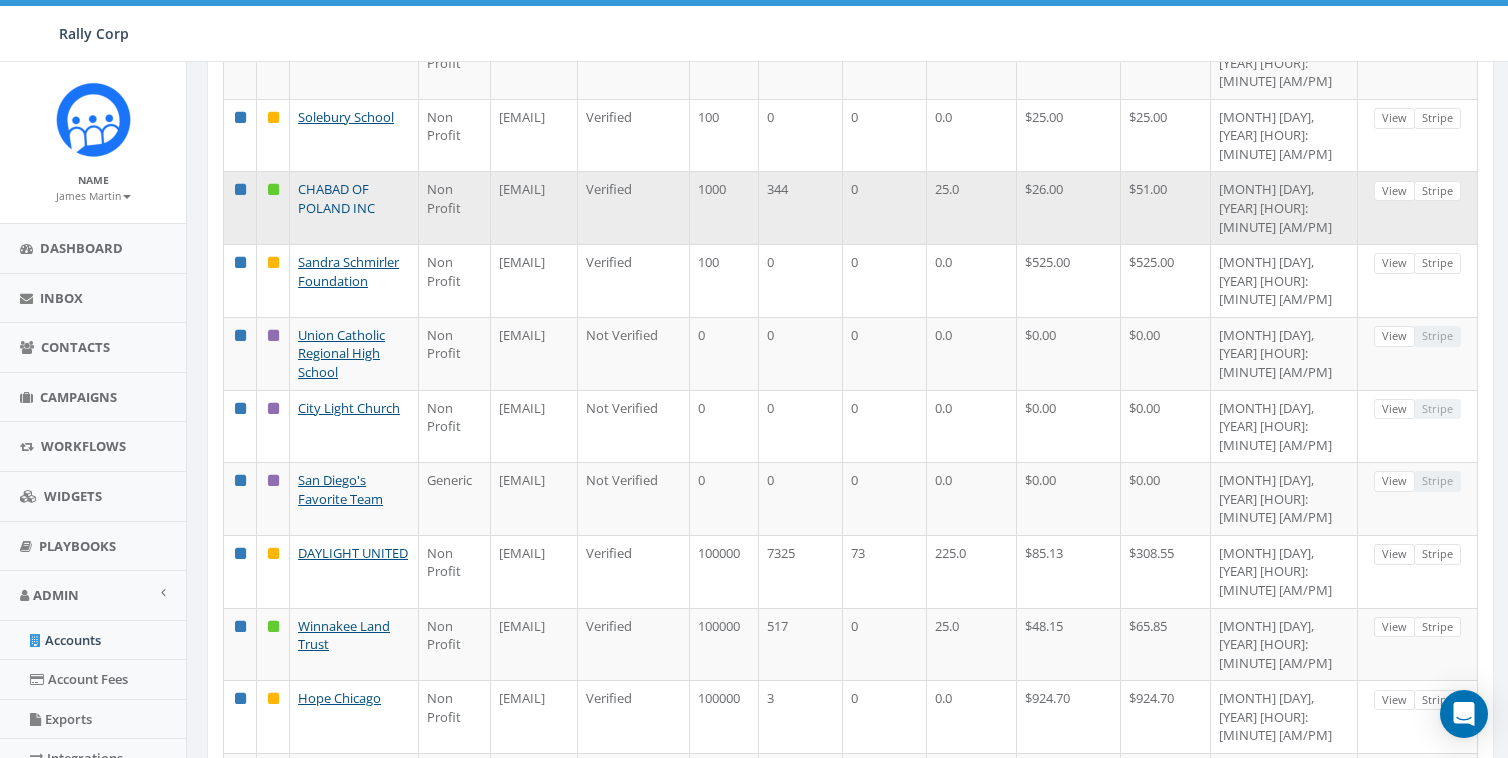 type 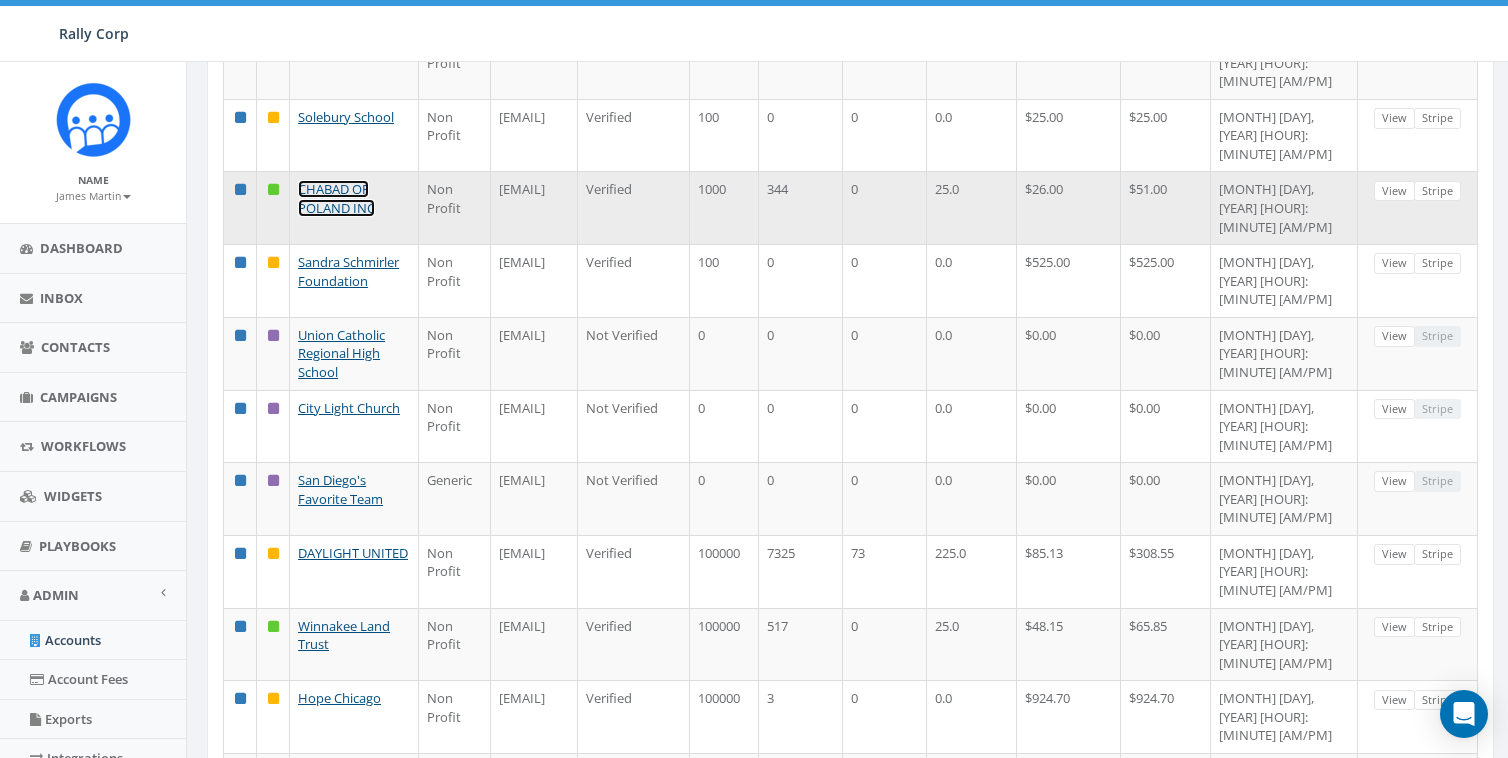 click on "CHABAD OF POLAND INC" at bounding box center (336, 198) 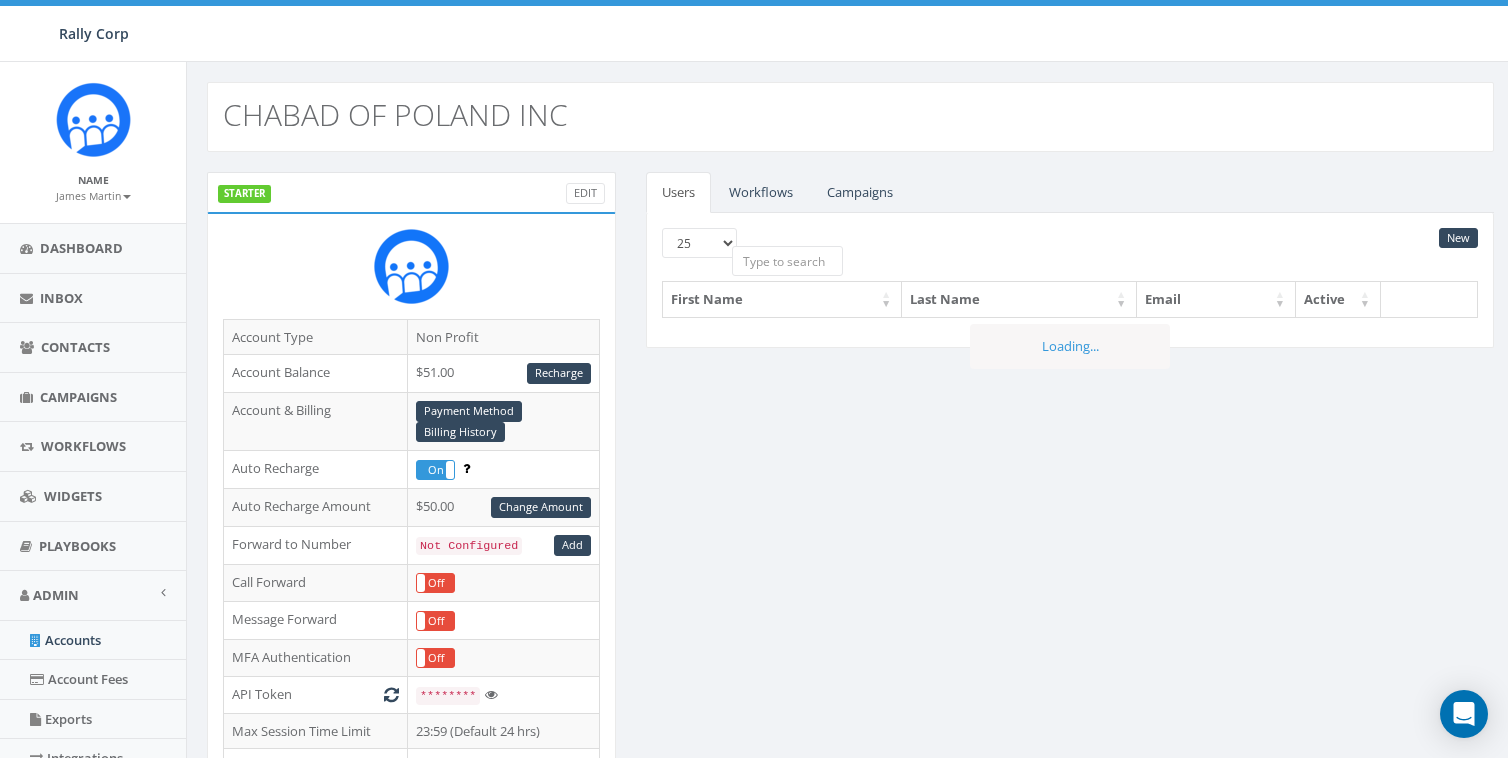 scroll, scrollTop: 0, scrollLeft: 0, axis: both 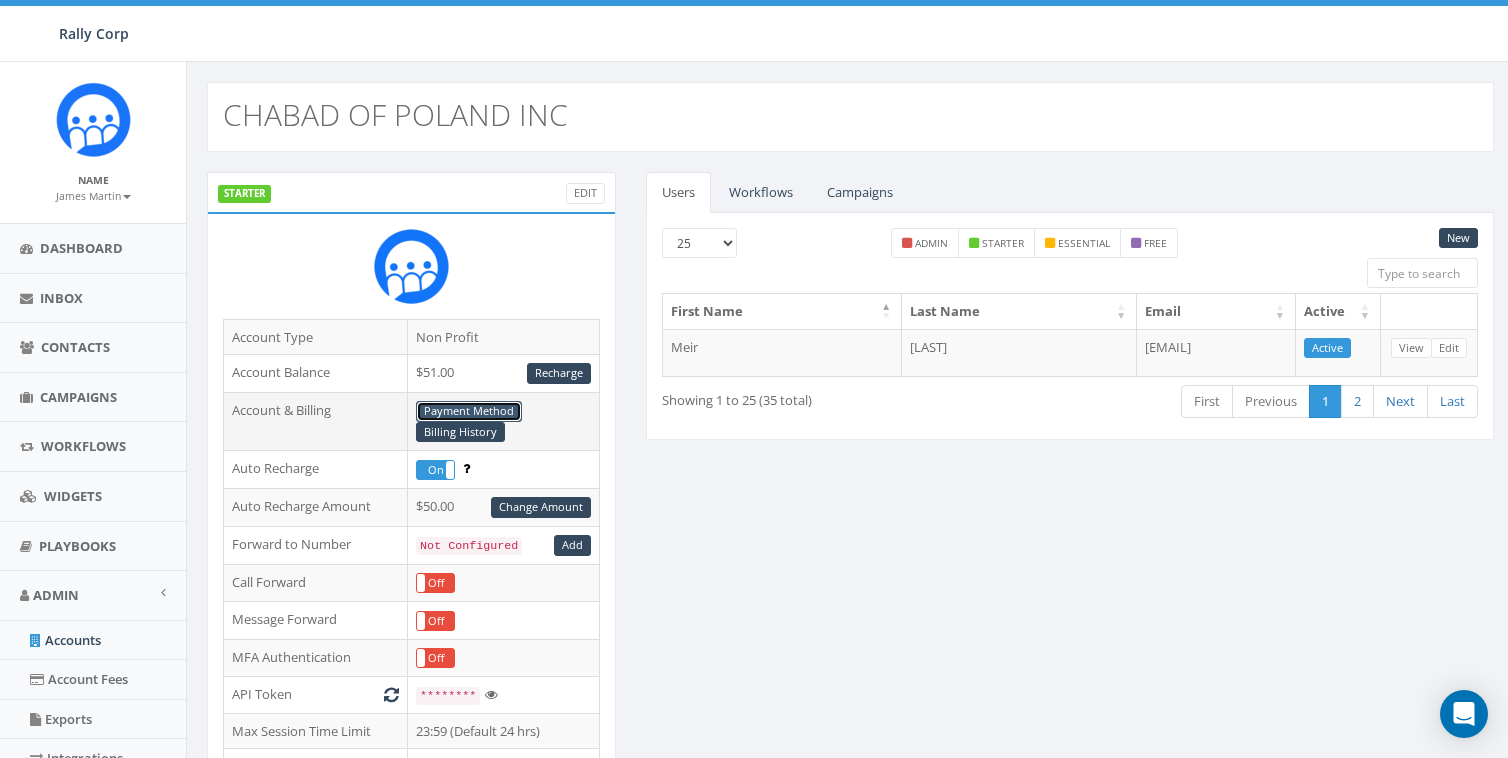 click on "Payment Method" at bounding box center [469, 411] 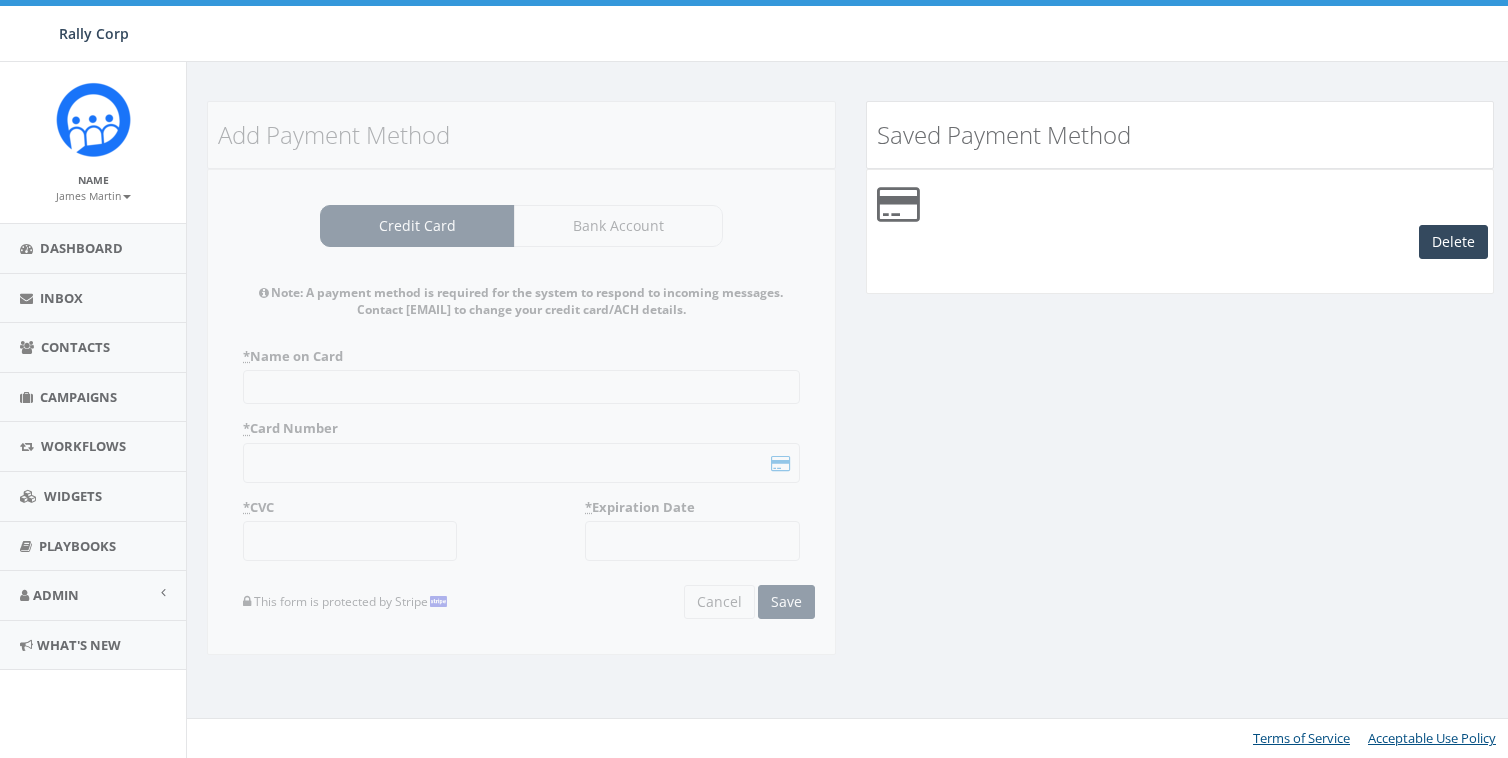 scroll, scrollTop: 0, scrollLeft: 0, axis: both 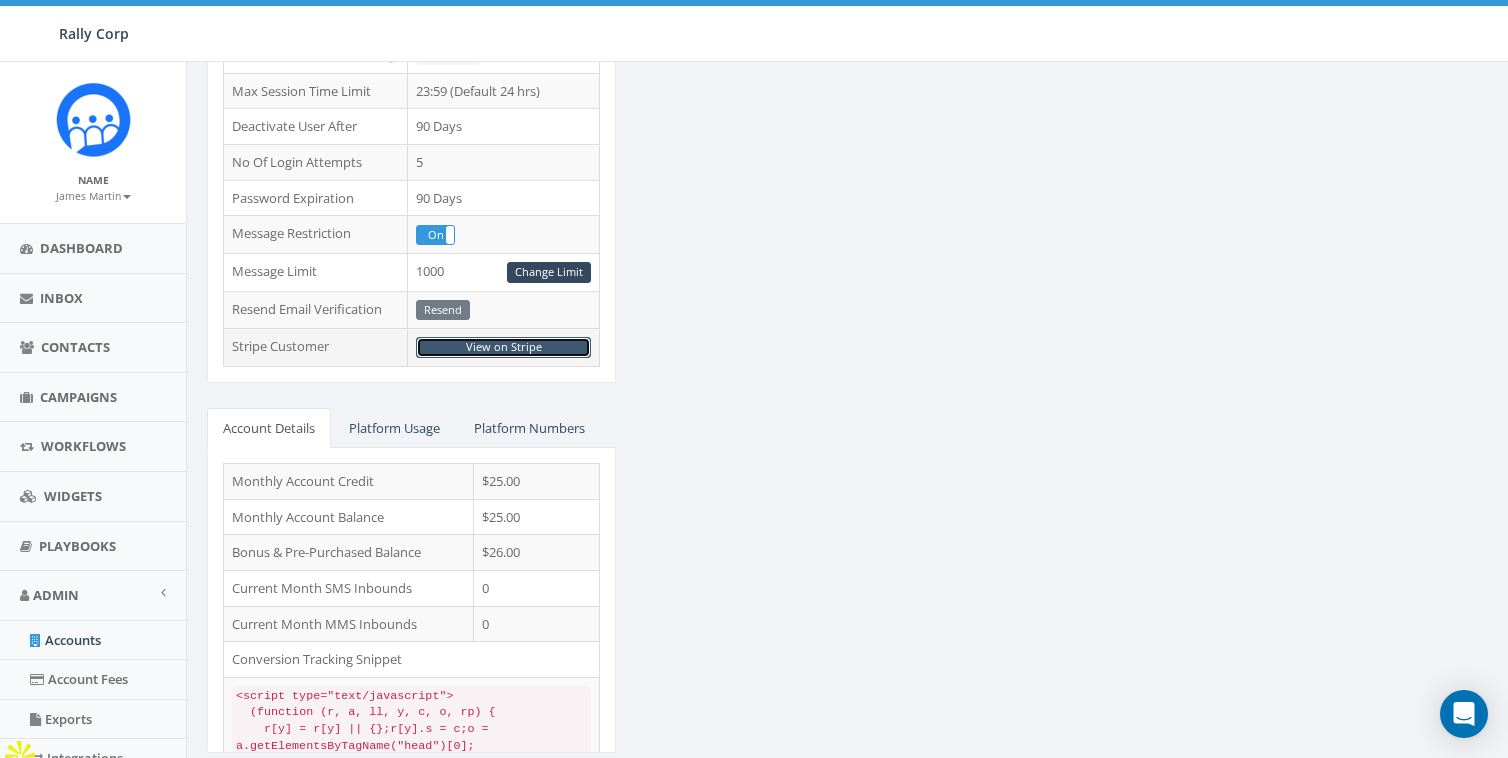click on "View on Stripe" at bounding box center (503, 347) 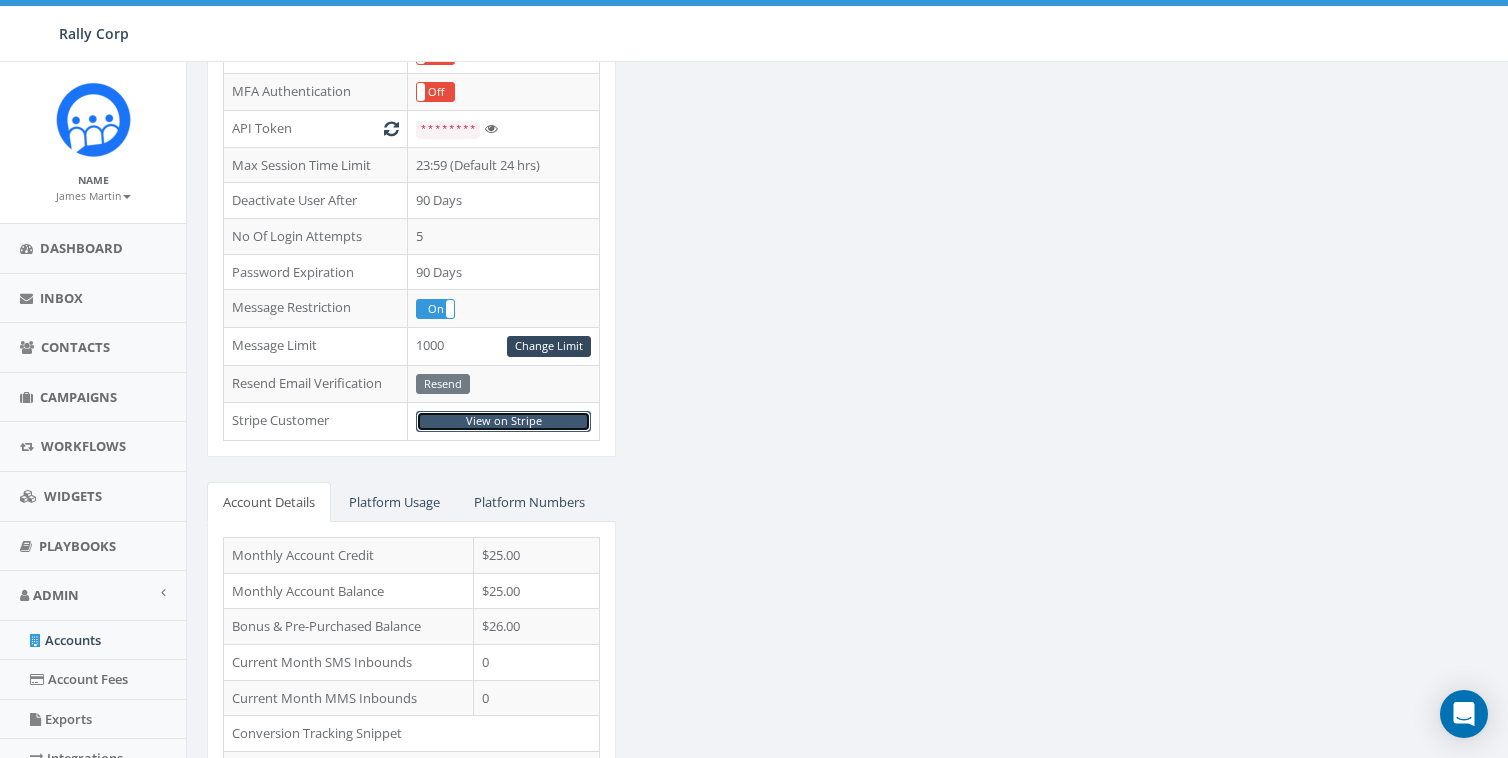 scroll, scrollTop: 533, scrollLeft: 0, axis: vertical 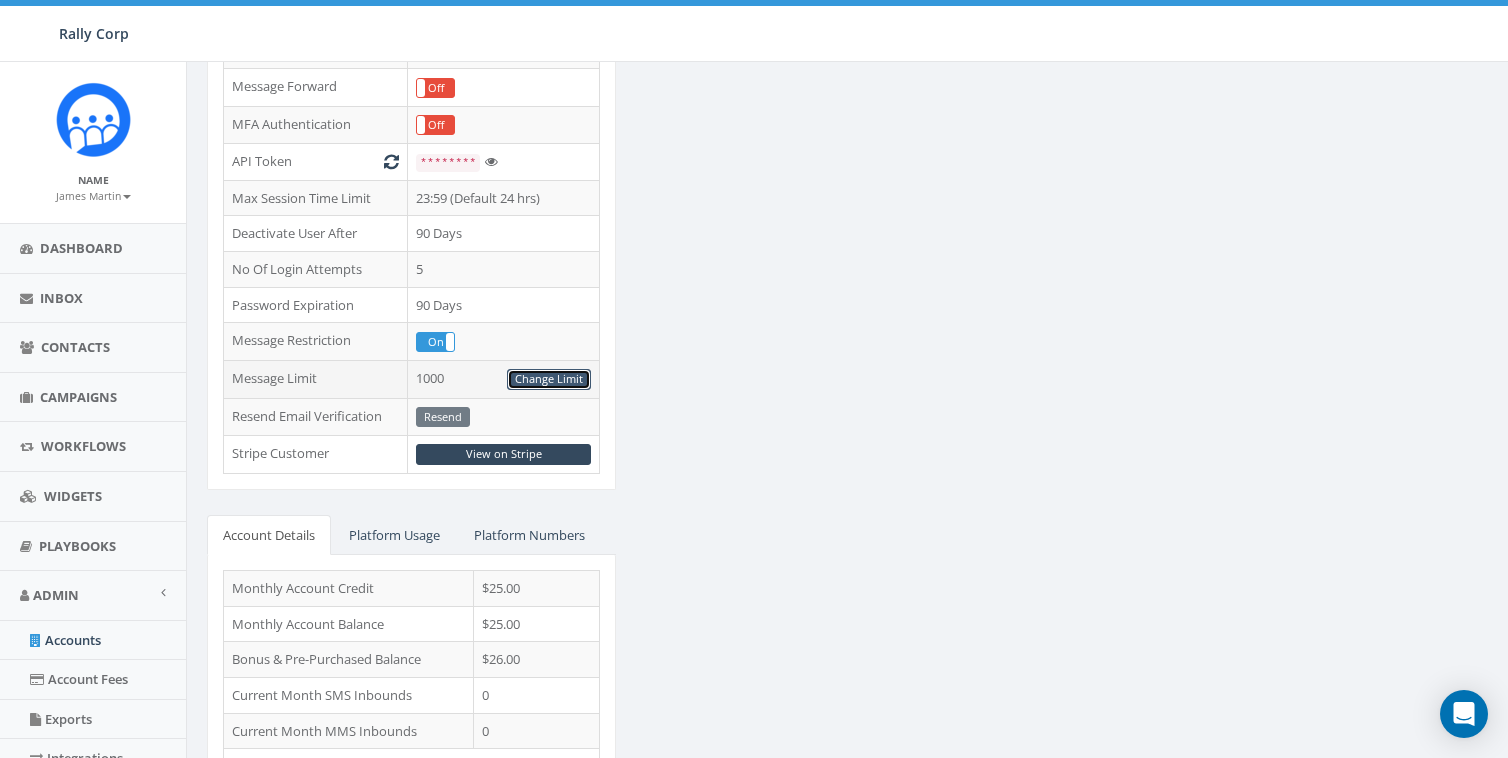 click on "Change Limit" at bounding box center [549, 379] 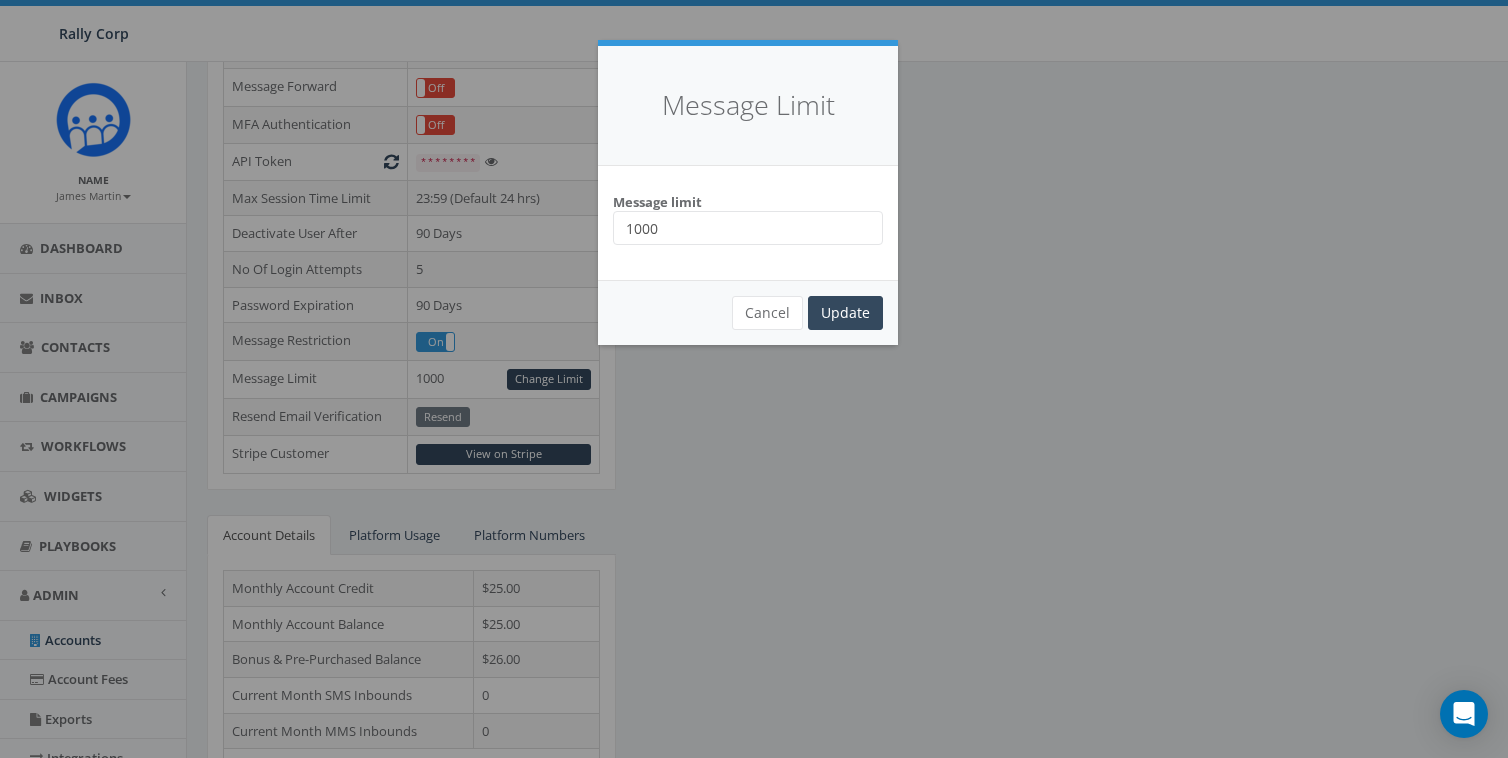 click on "1000" at bounding box center (748, 228) 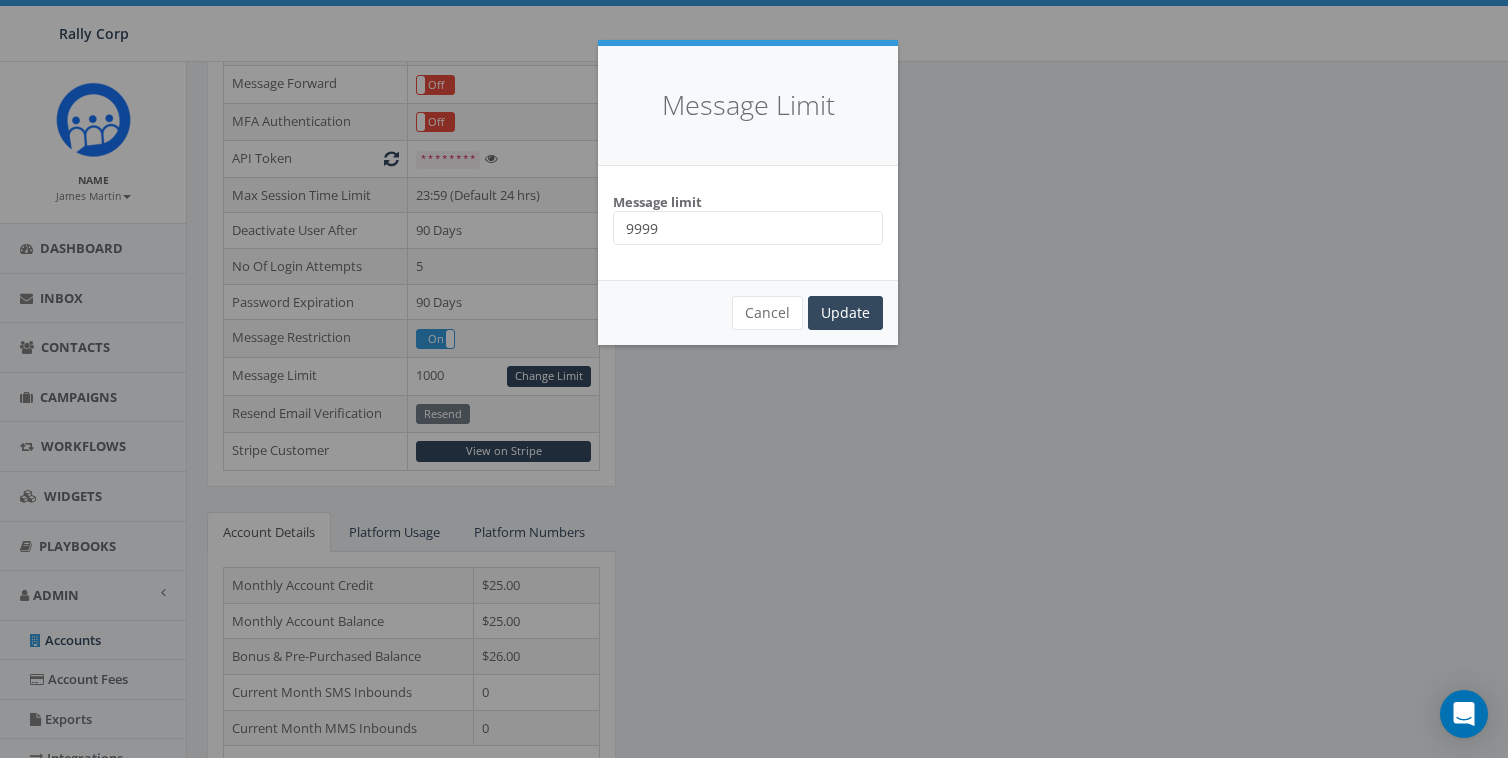 scroll, scrollTop: 540, scrollLeft: 0, axis: vertical 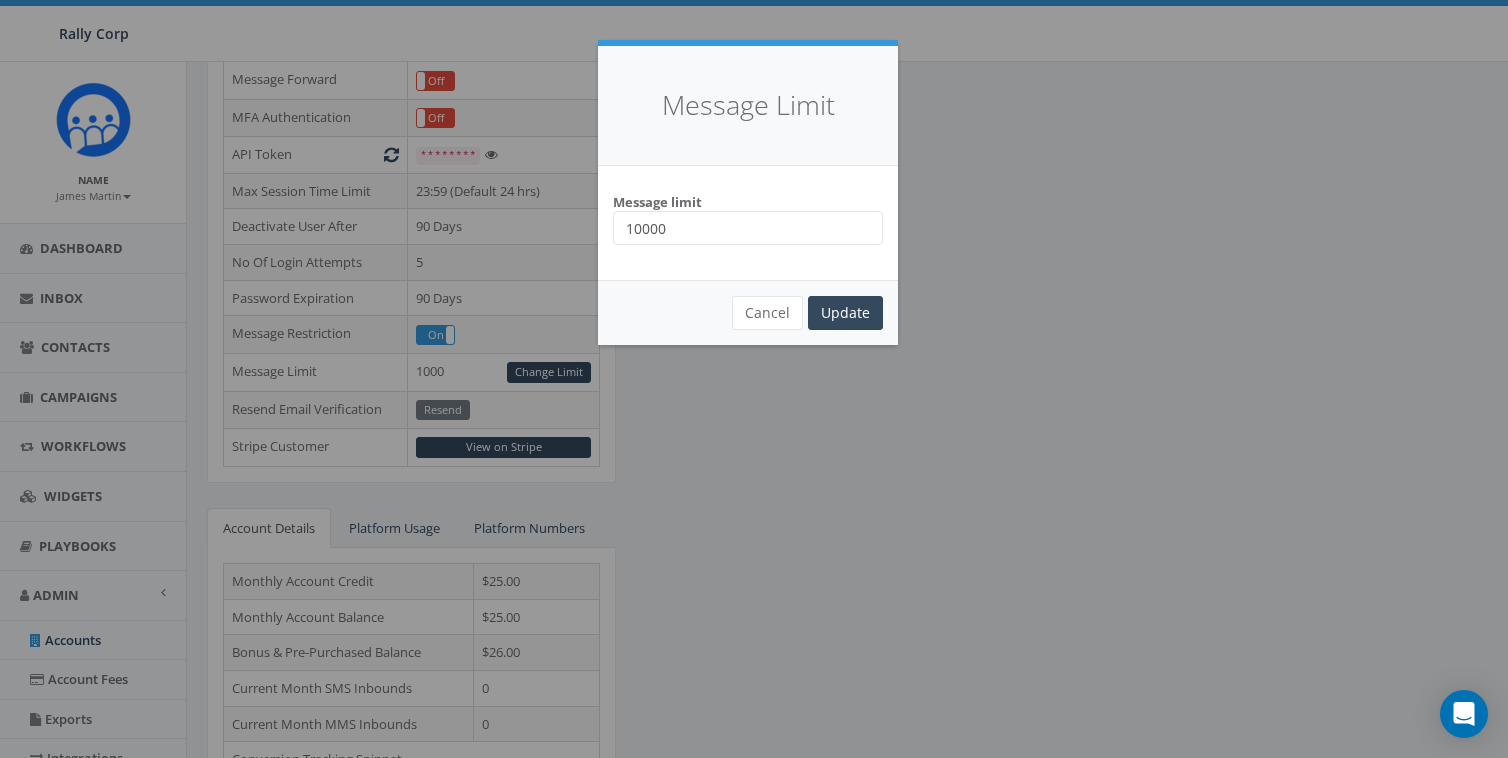 type on "10000" 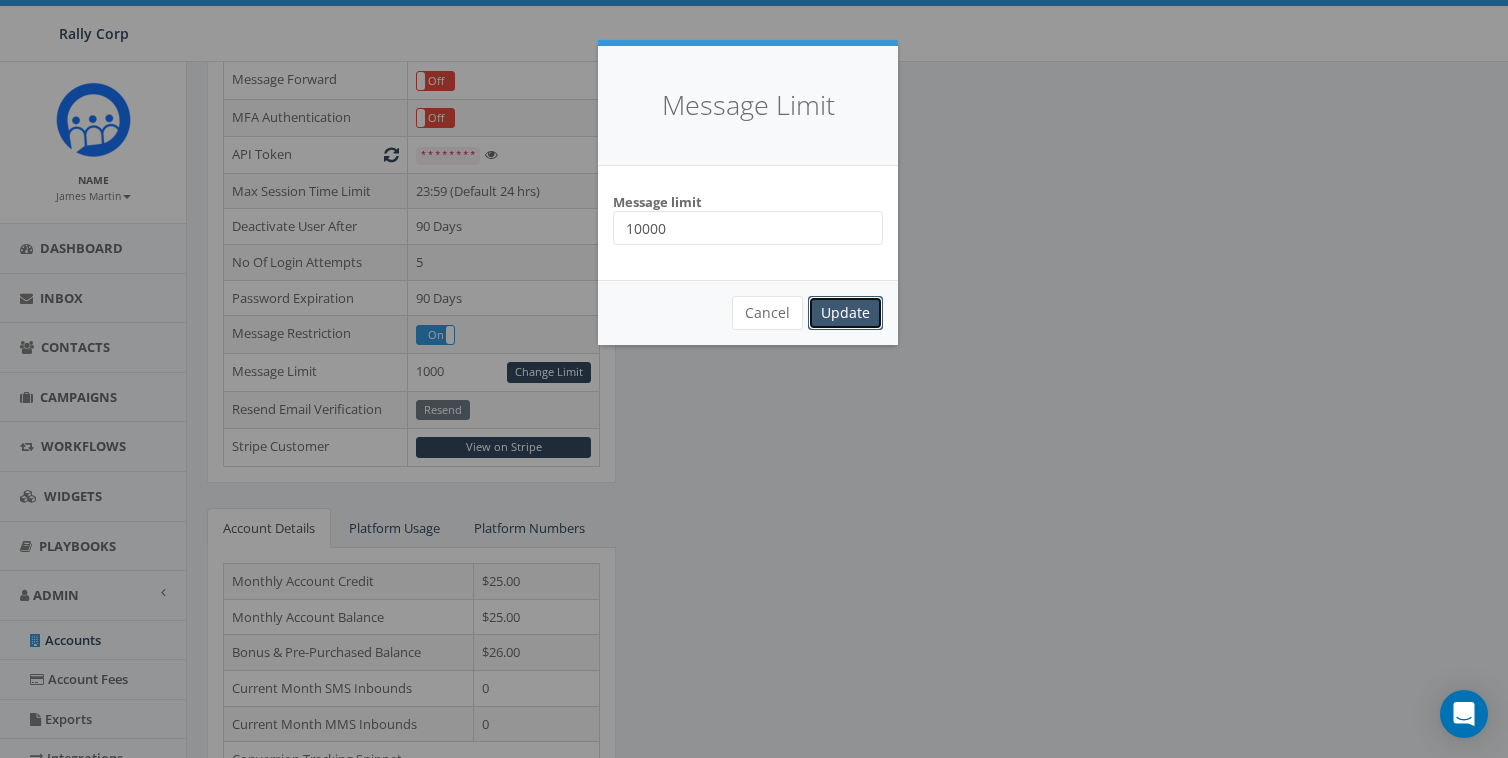click on "Update" at bounding box center [845, 313] 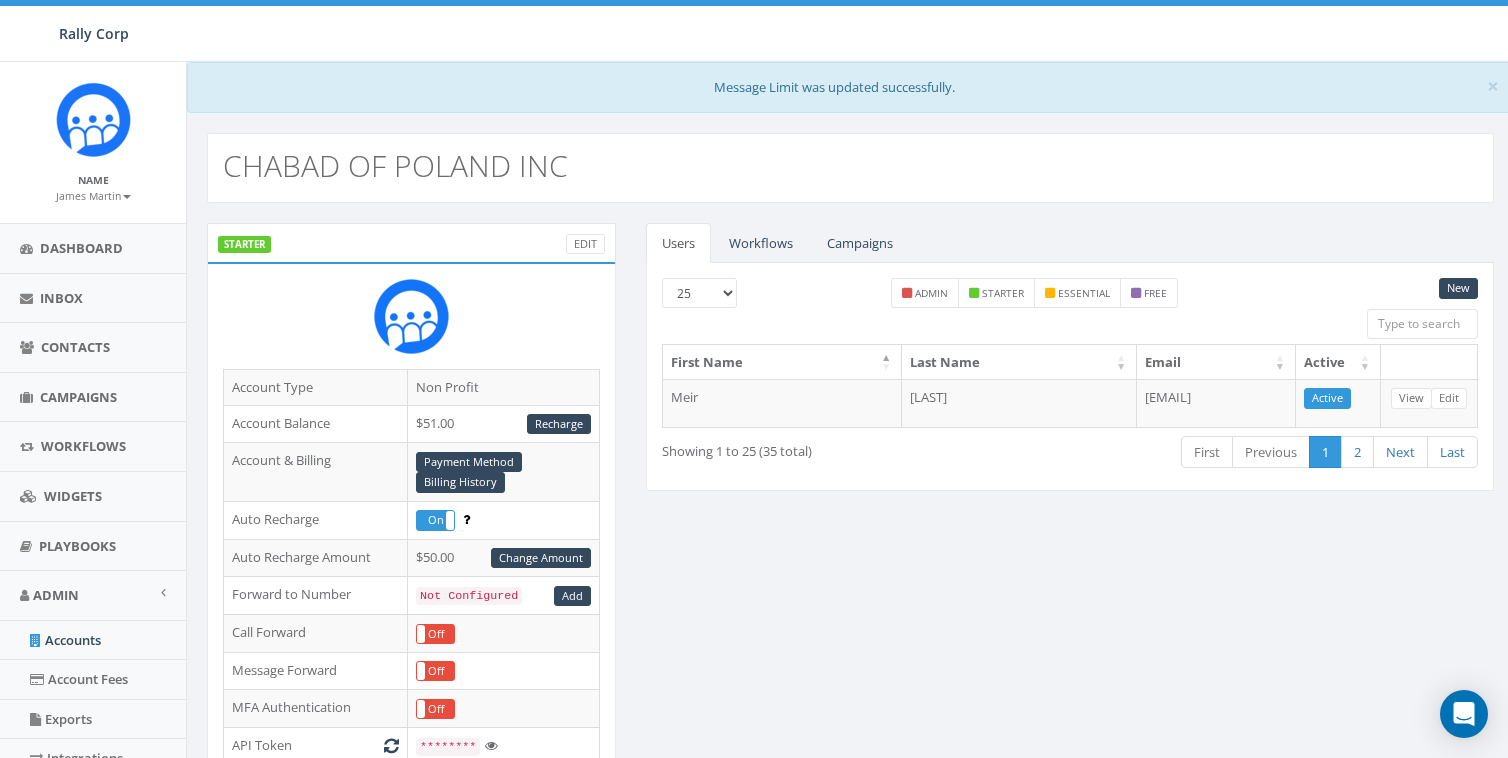 scroll, scrollTop: 581, scrollLeft: 0, axis: vertical 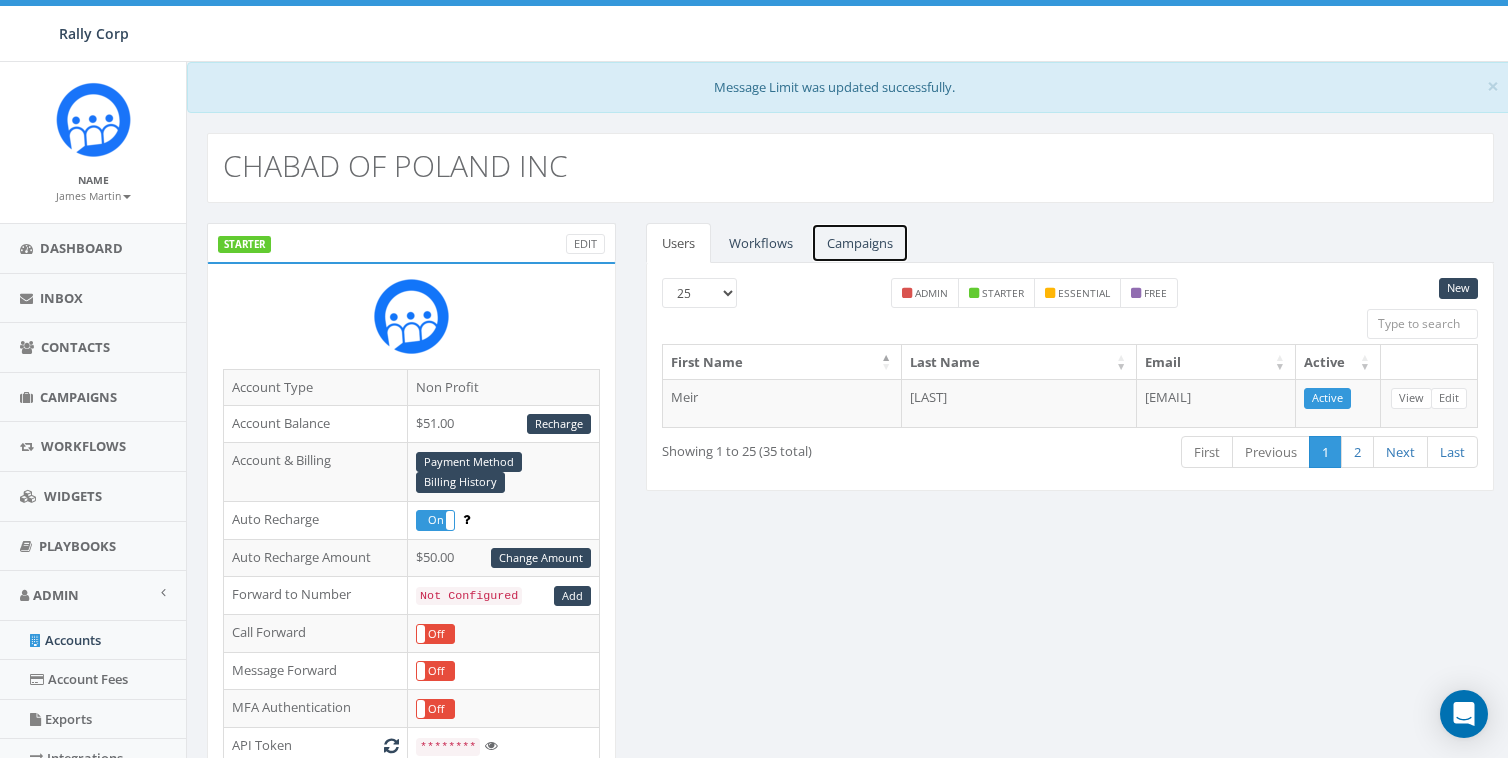 click on "Campaigns" at bounding box center (860, 243) 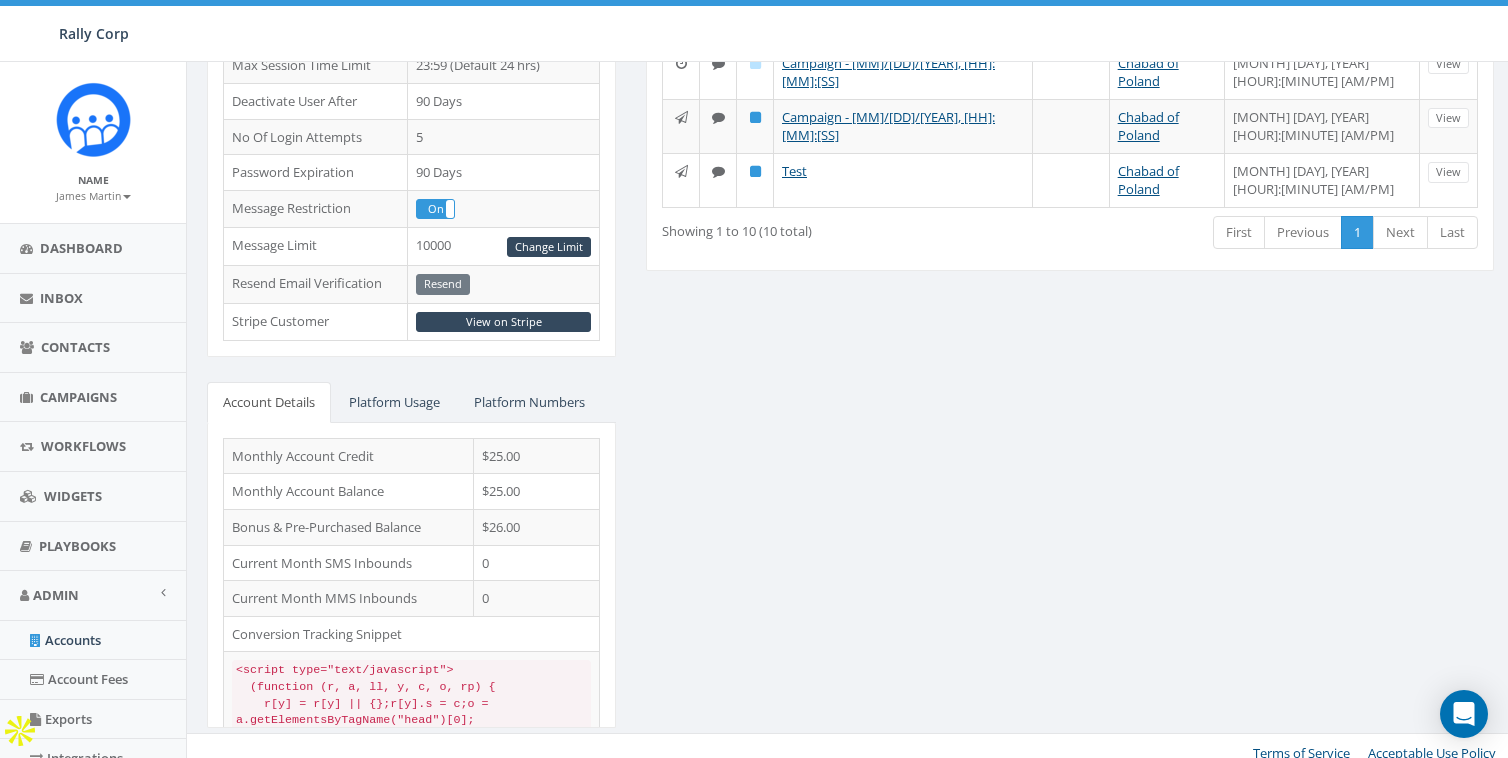 scroll, scrollTop: 0, scrollLeft: 0, axis: both 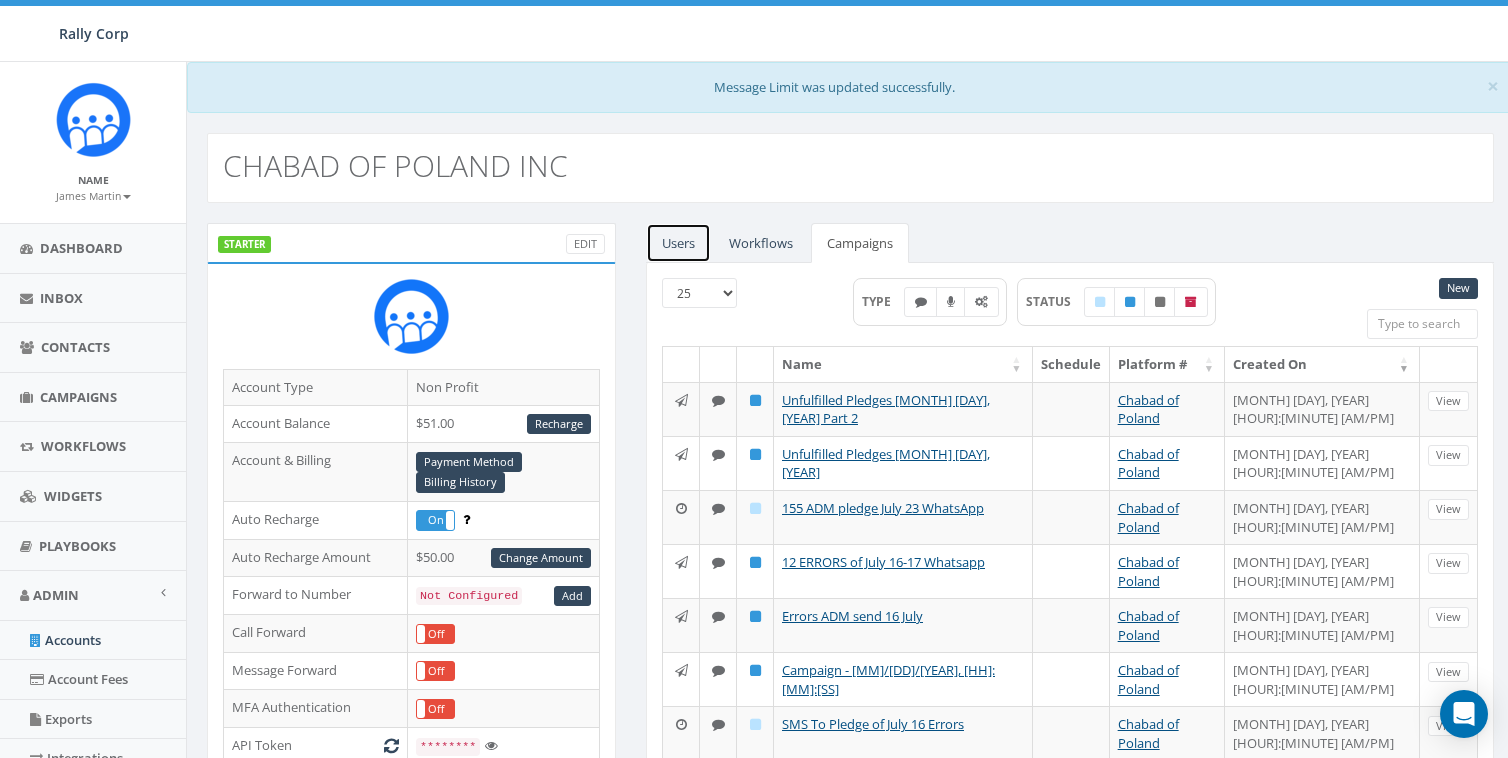 click on "Users" at bounding box center [678, 243] 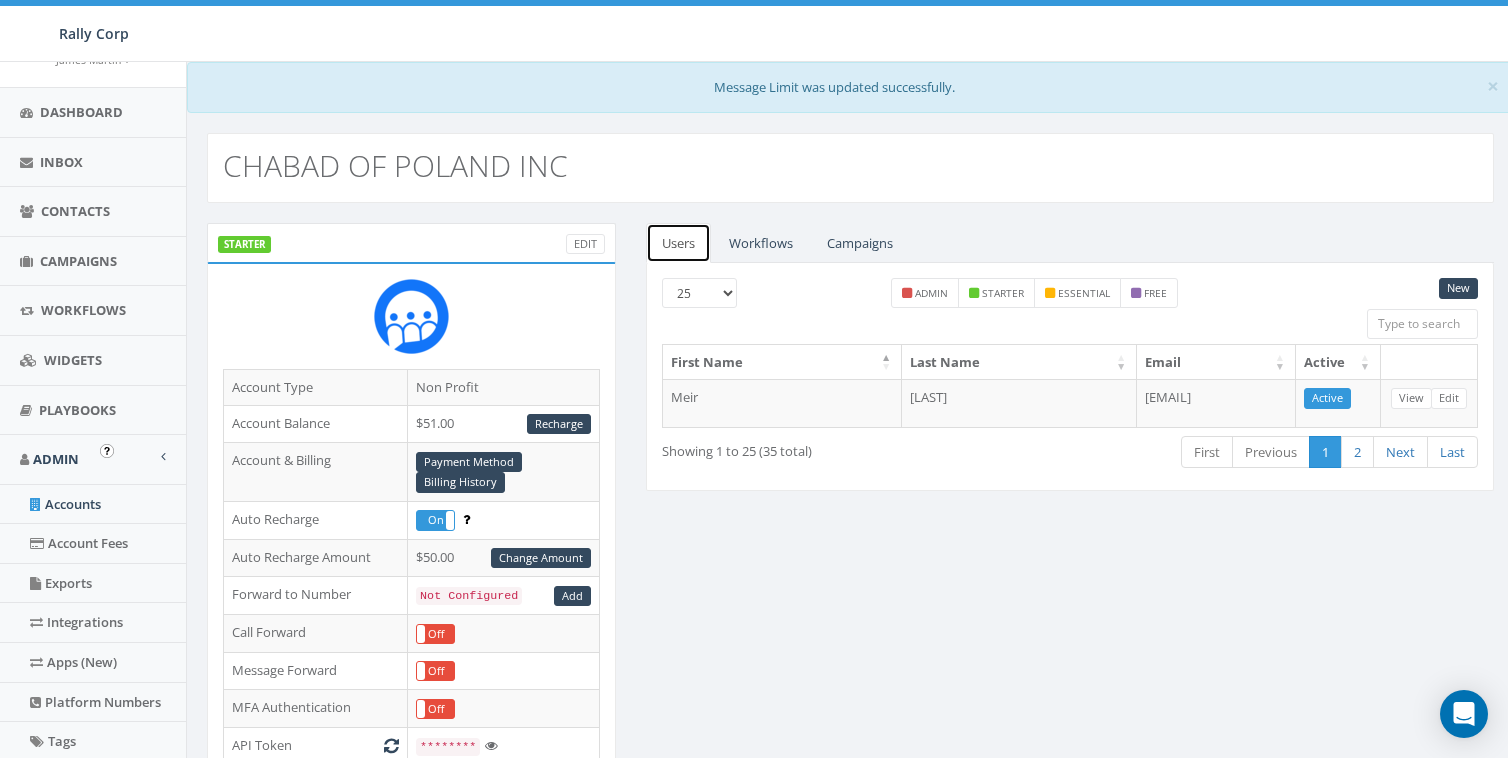 scroll, scrollTop: 427, scrollLeft: 0, axis: vertical 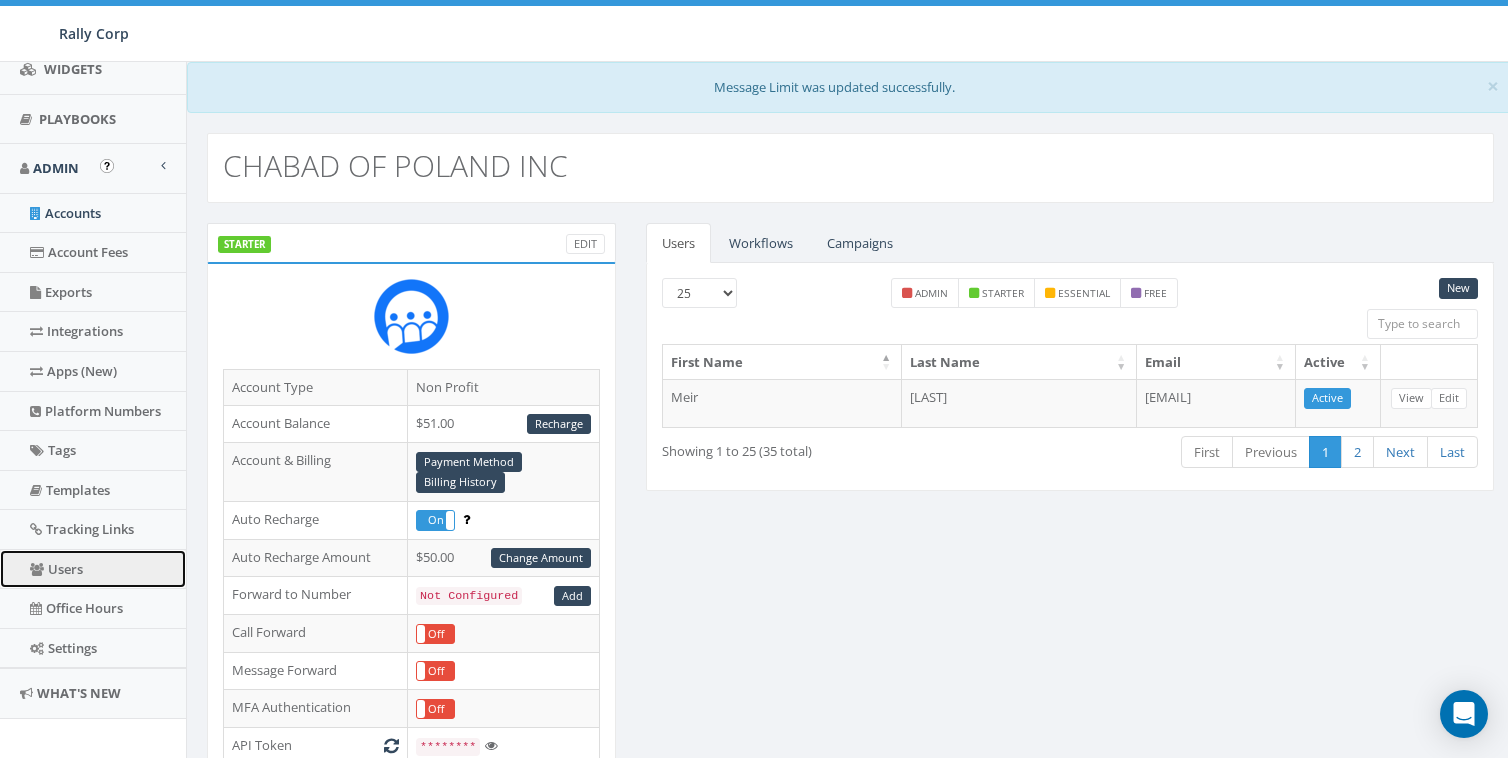 click on "Users" at bounding box center [93, 569] 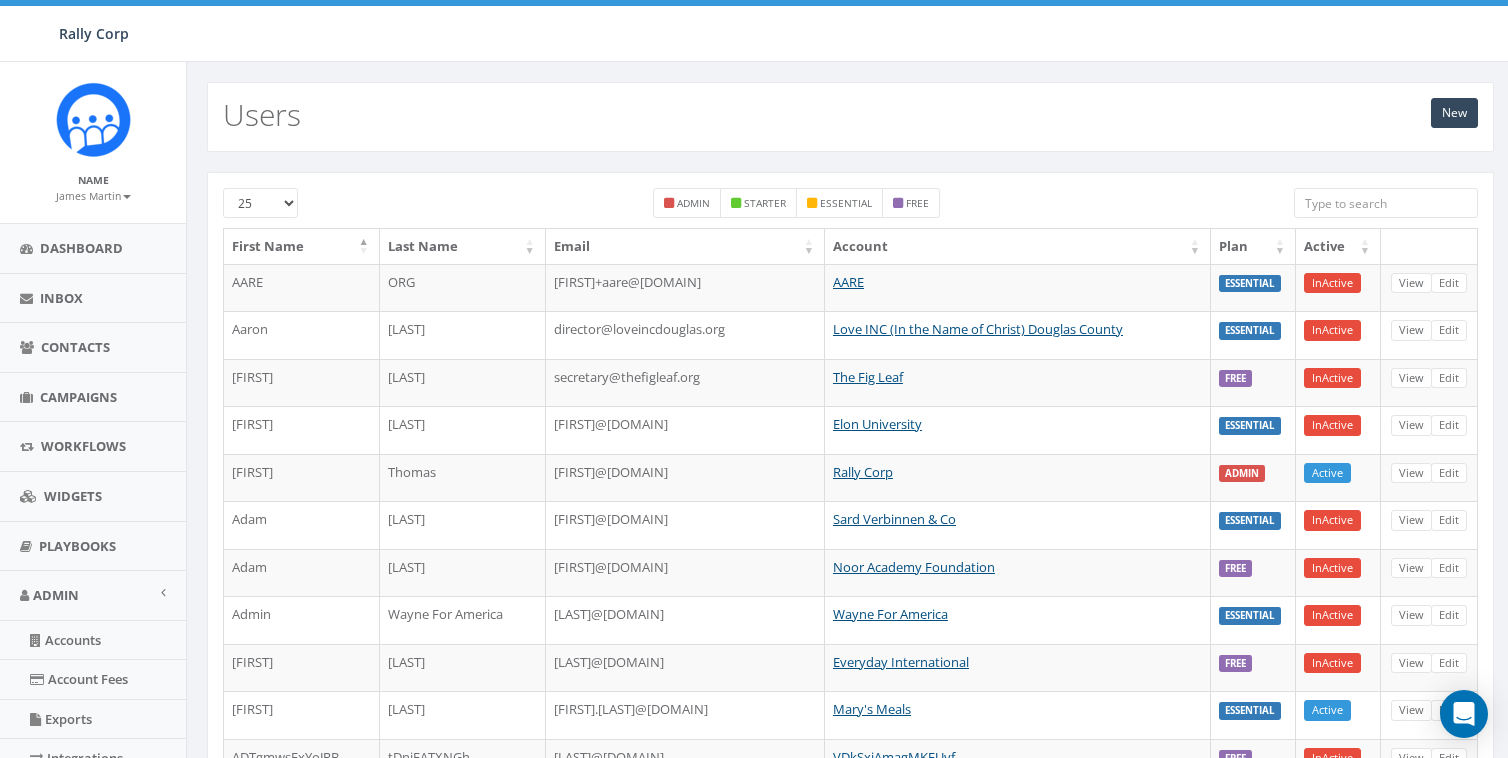 scroll, scrollTop: 0, scrollLeft: 0, axis: both 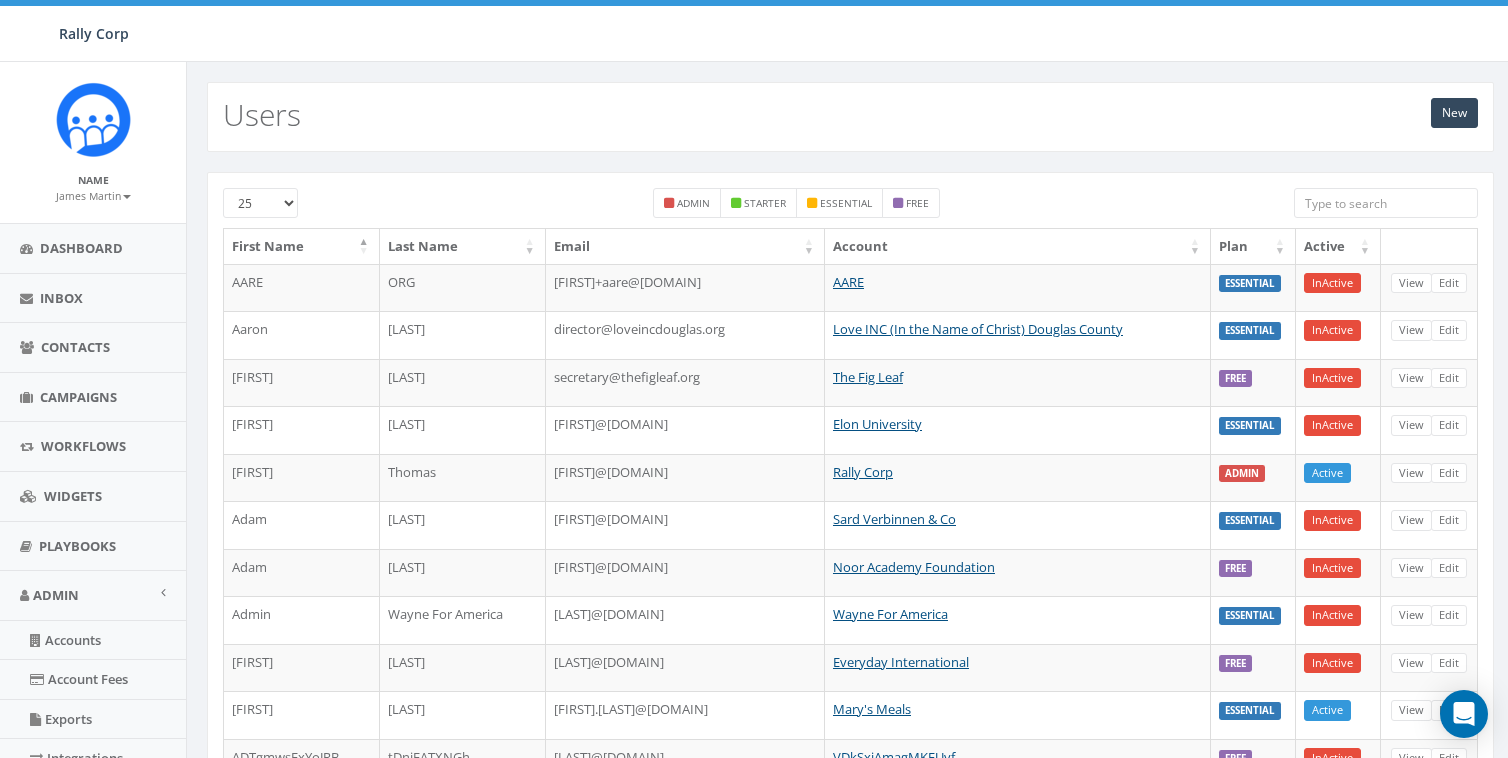 click at bounding box center [1386, 203] 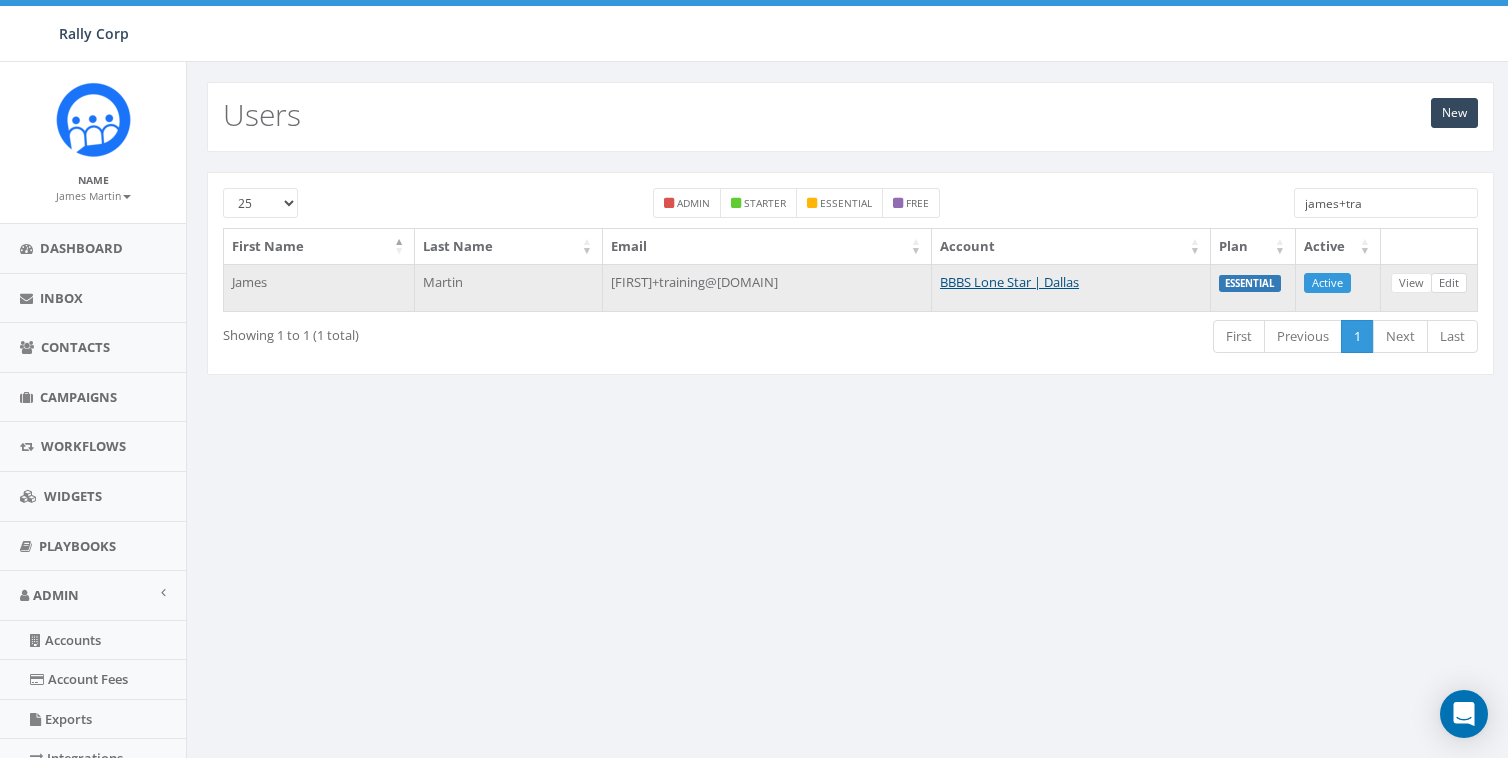type on "james+tra" 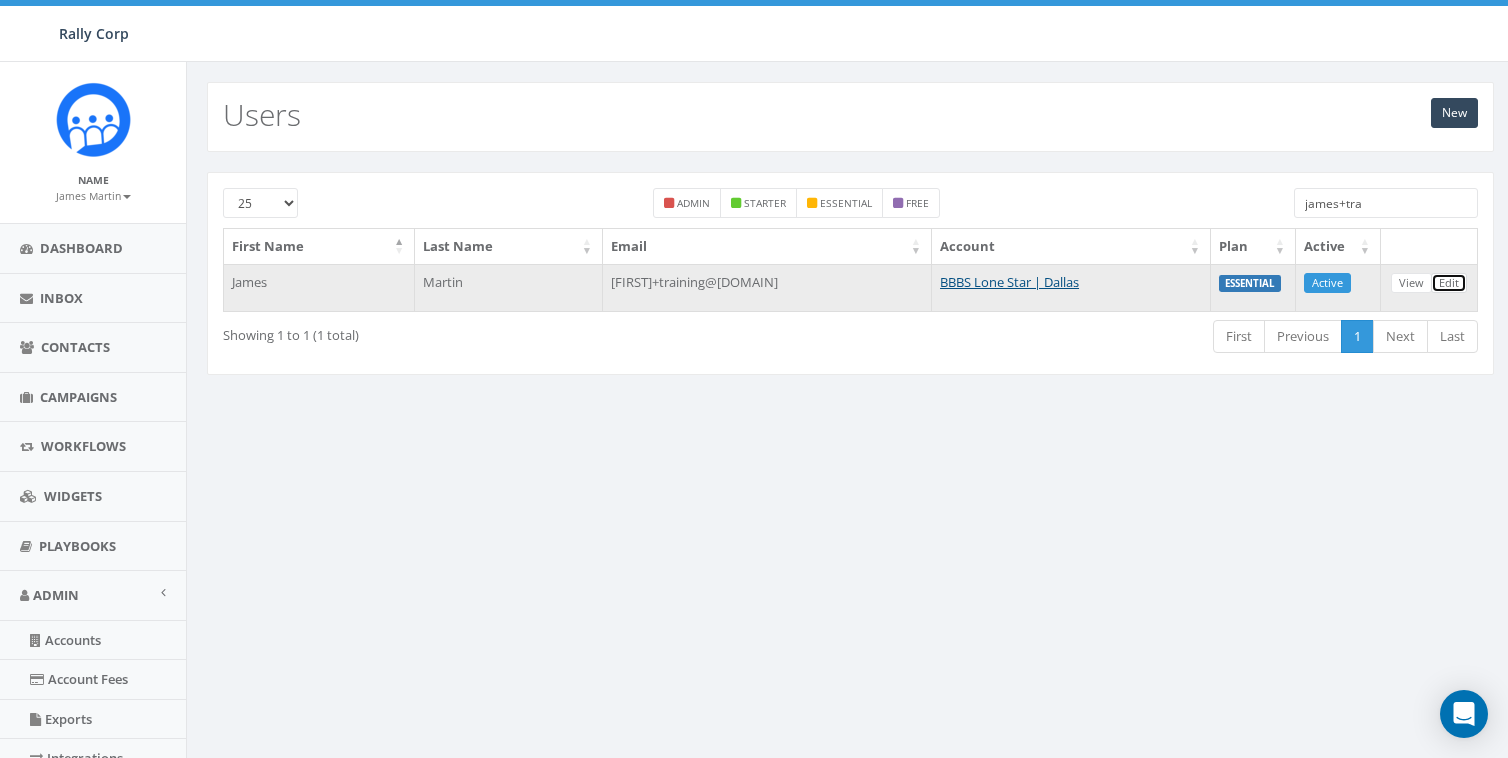 click on "Edit" at bounding box center [1449, 283] 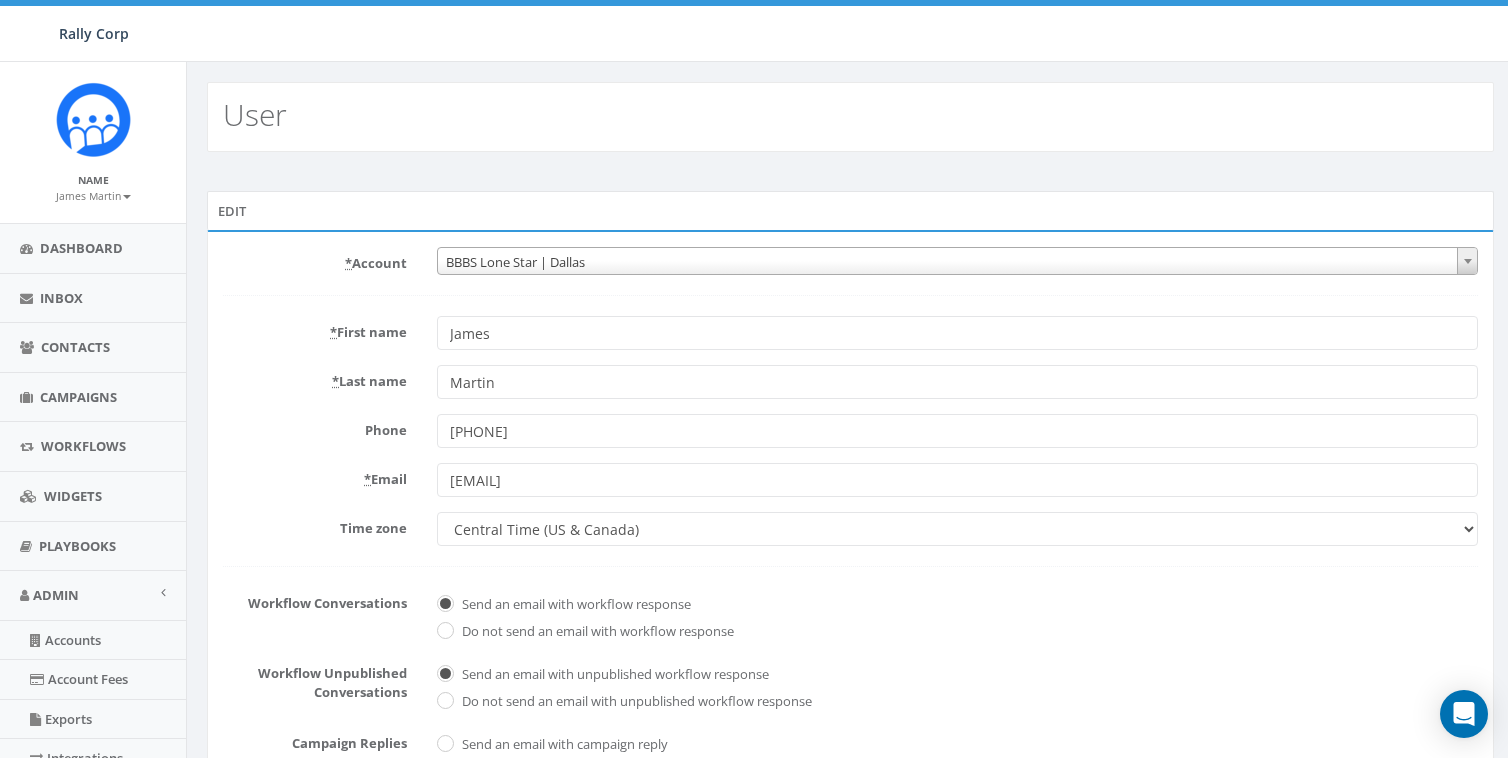scroll, scrollTop: 0, scrollLeft: 0, axis: both 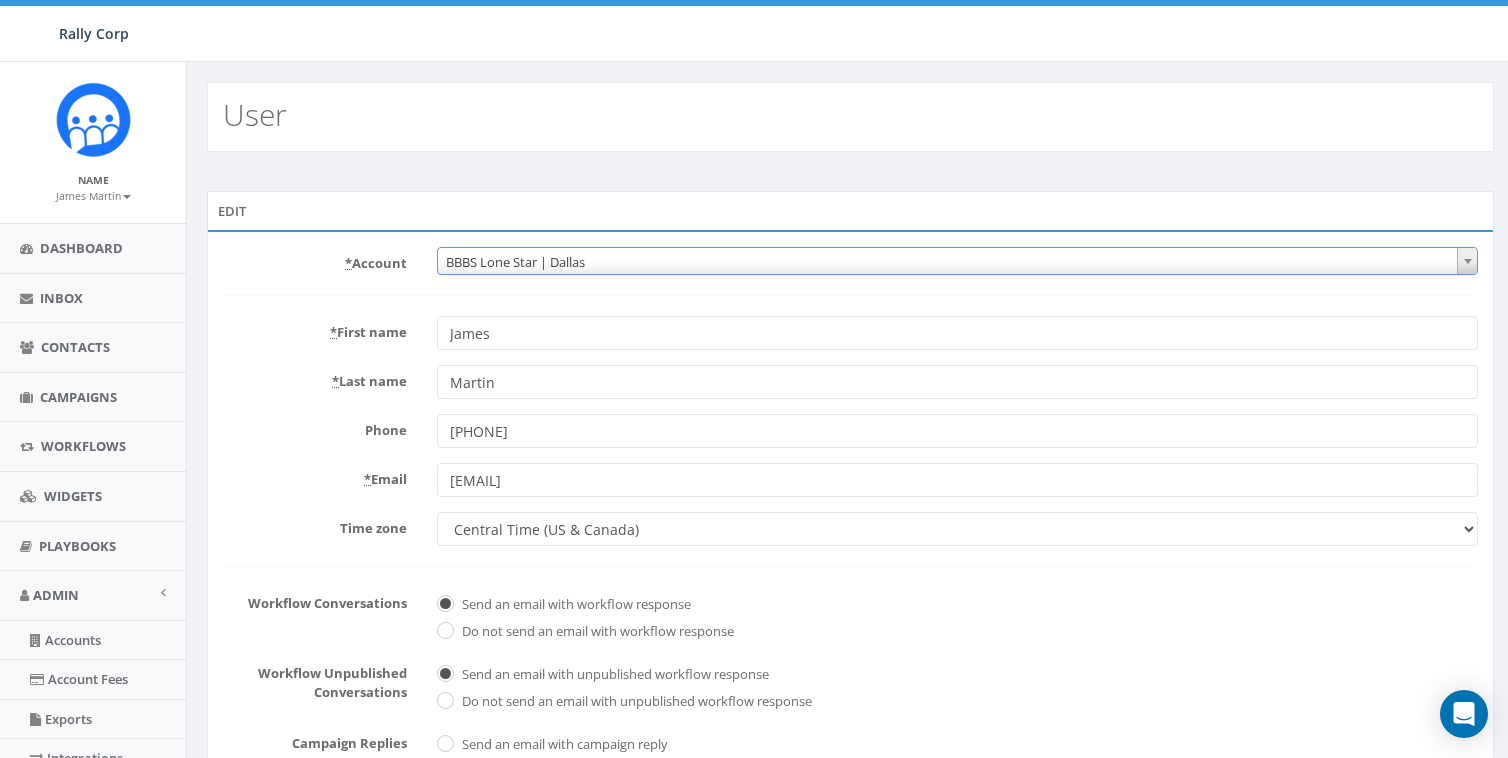 click on "BBBS Lone Star | Dallas" at bounding box center (957, 262) 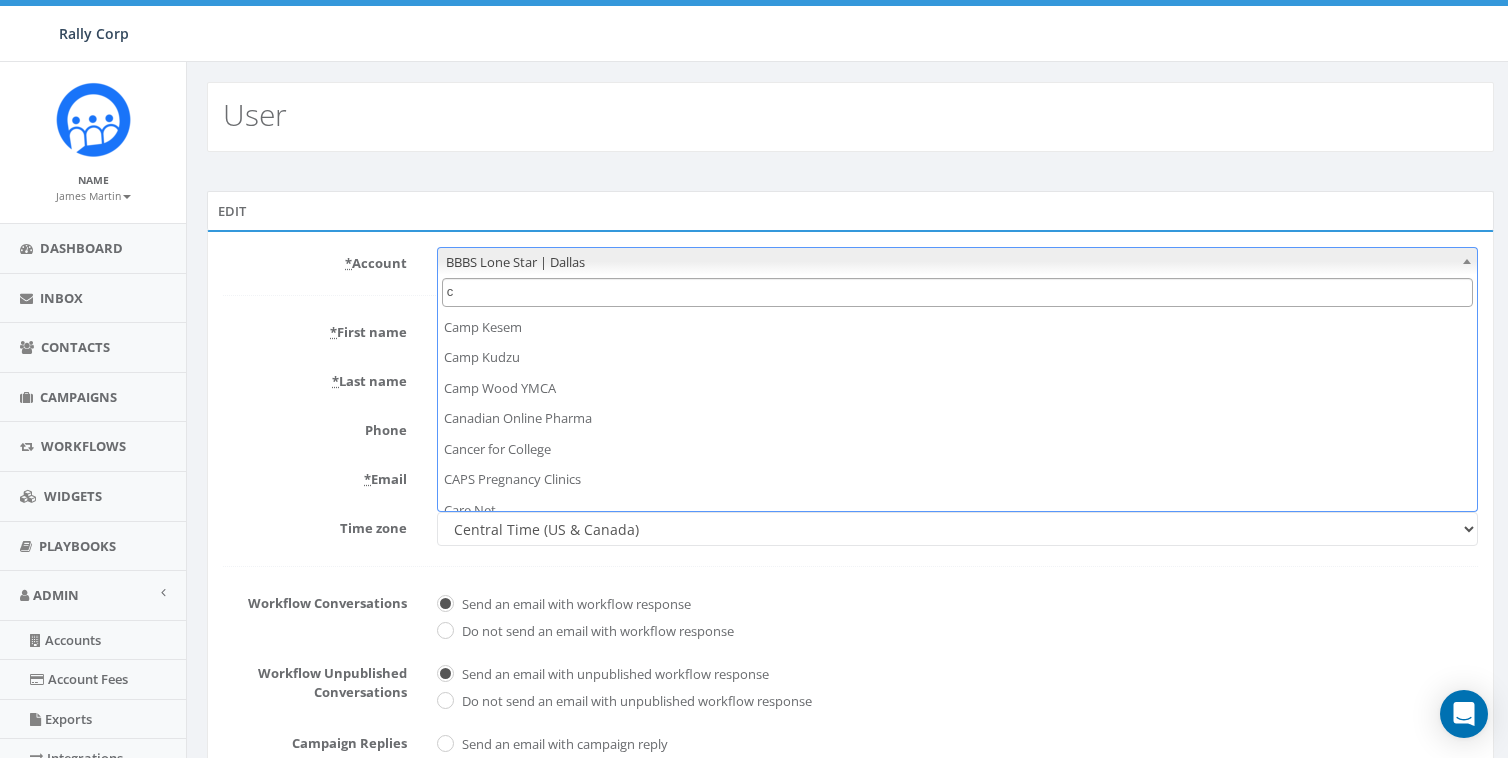scroll, scrollTop: 0, scrollLeft: 0, axis: both 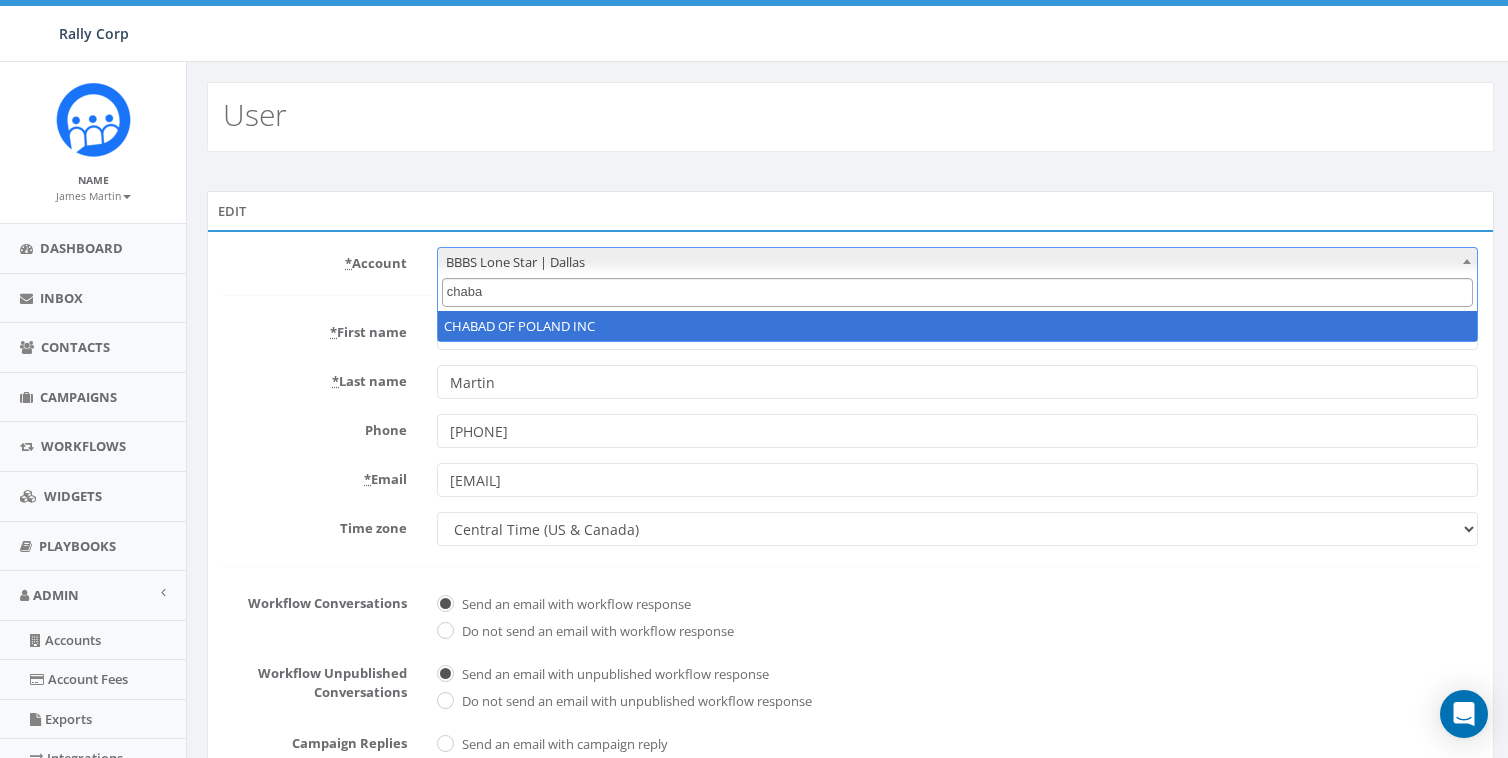 type on "chaba" 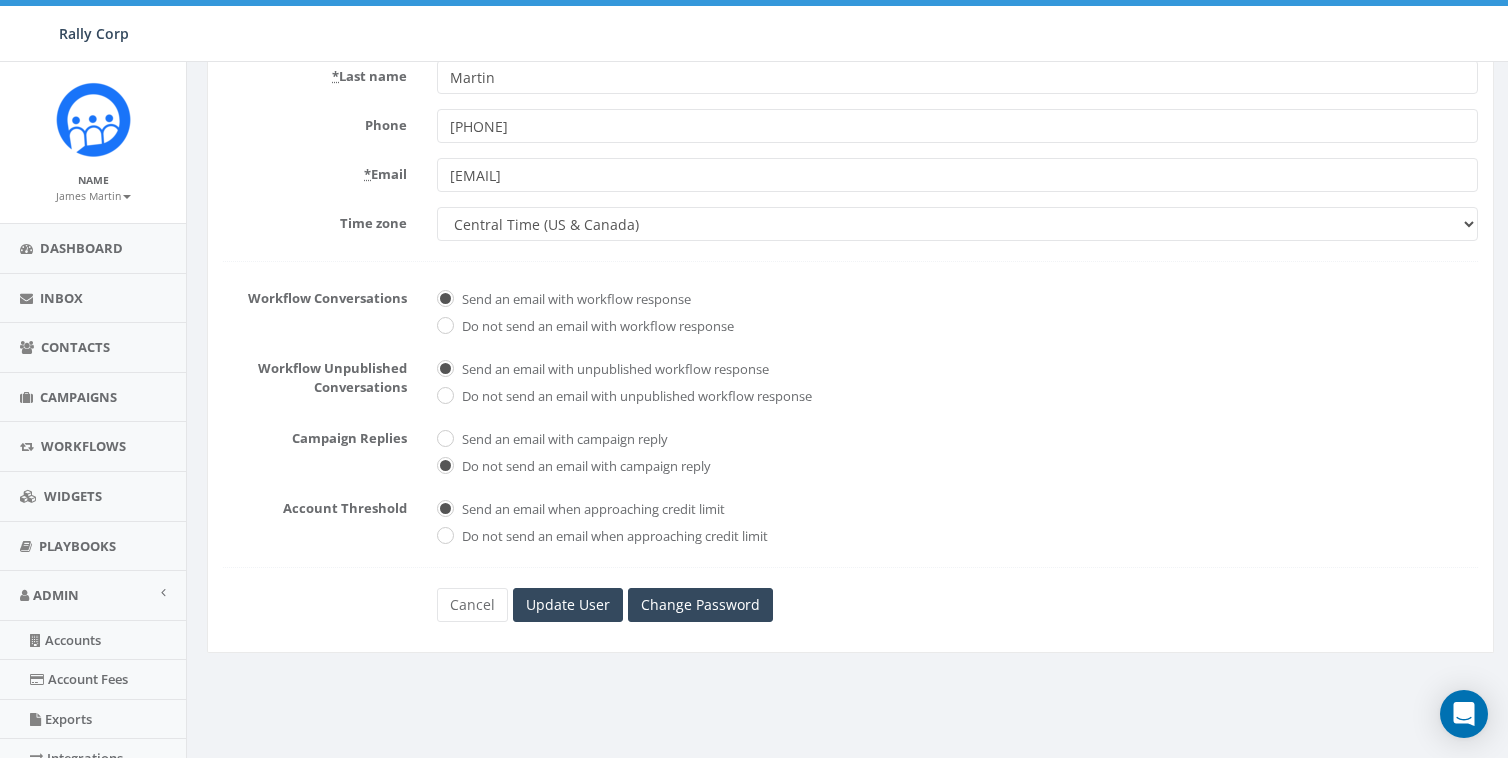 scroll, scrollTop: 438, scrollLeft: 0, axis: vertical 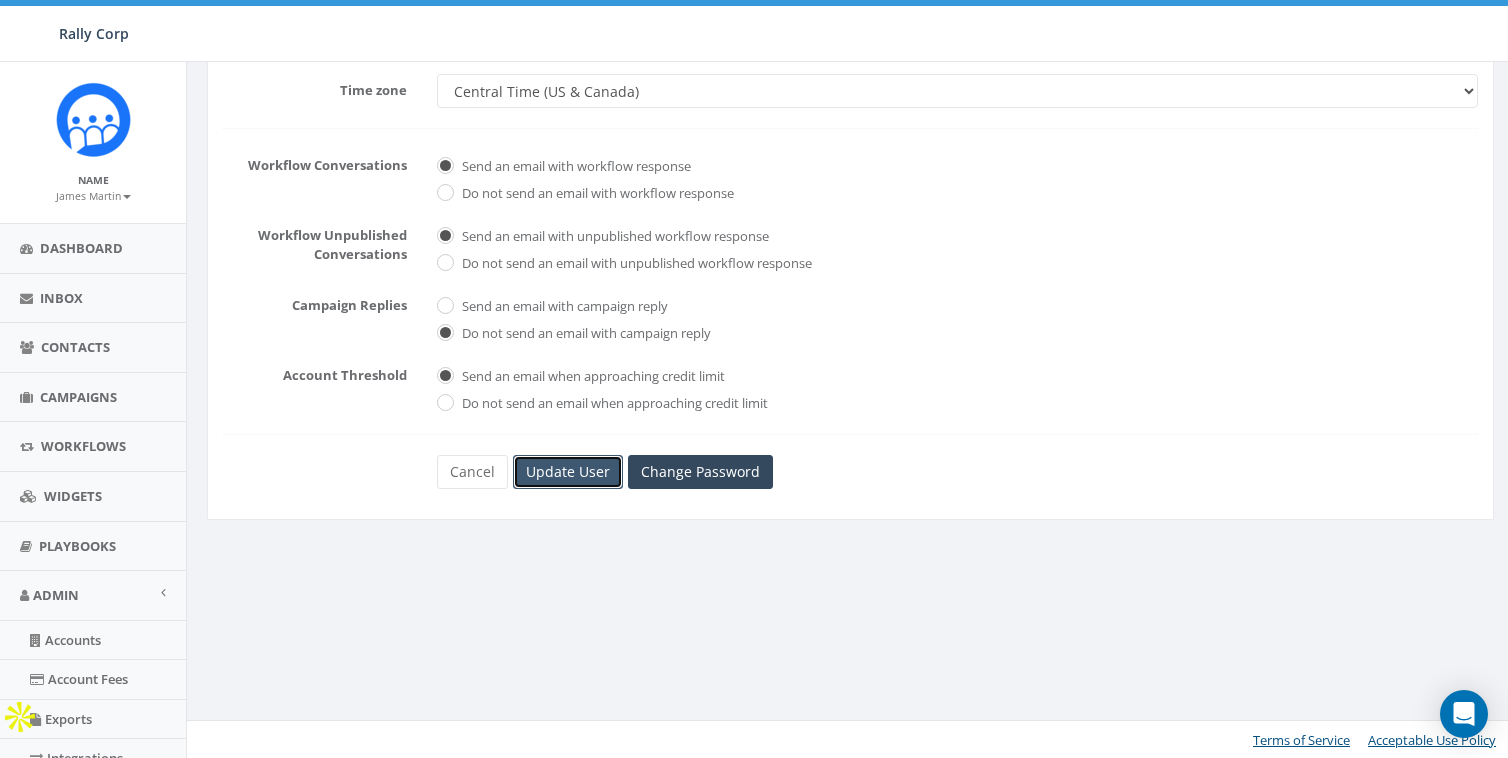 click on "Update User" at bounding box center (568, 472) 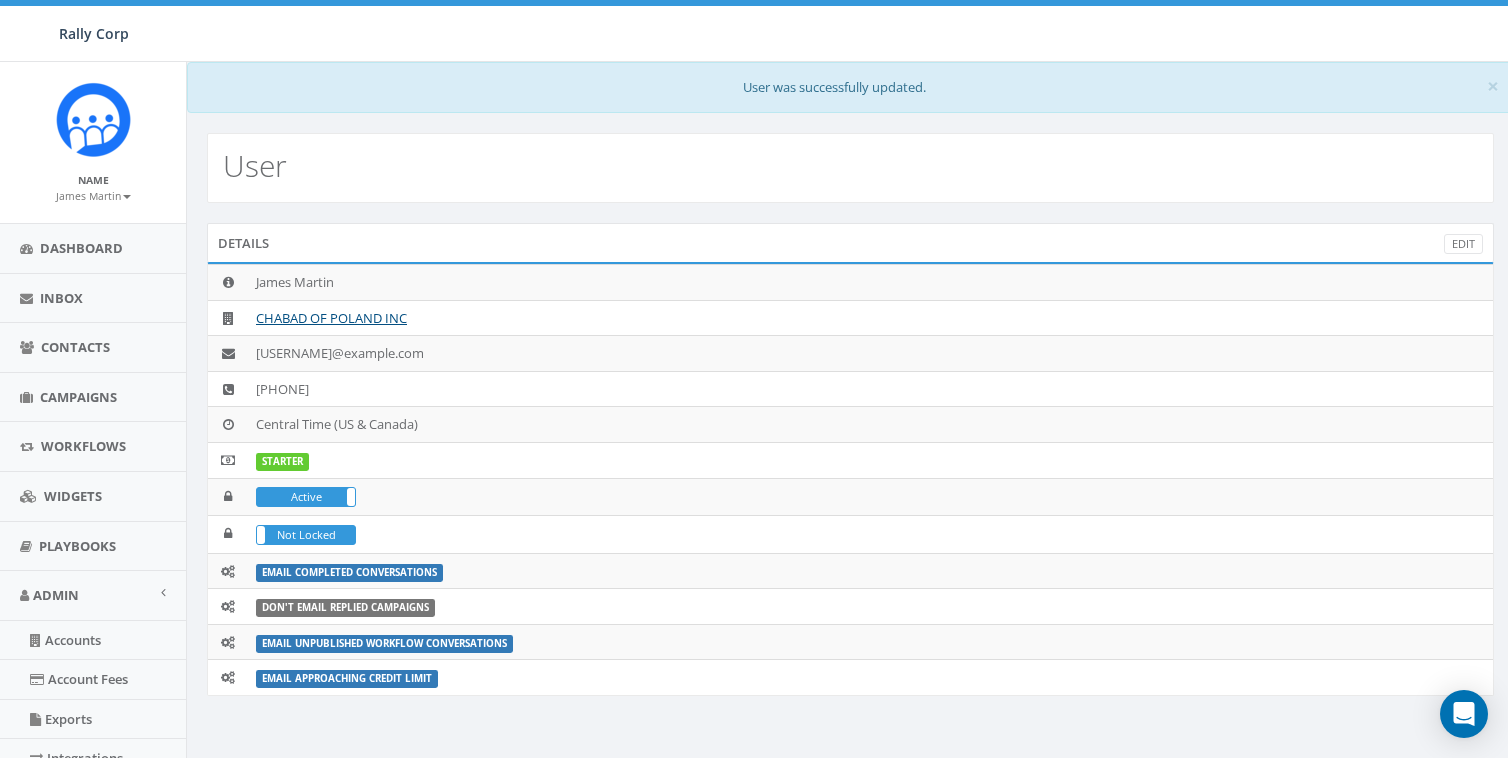 scroll, scrollTop: 0, scrollLeft: 0, axis: both 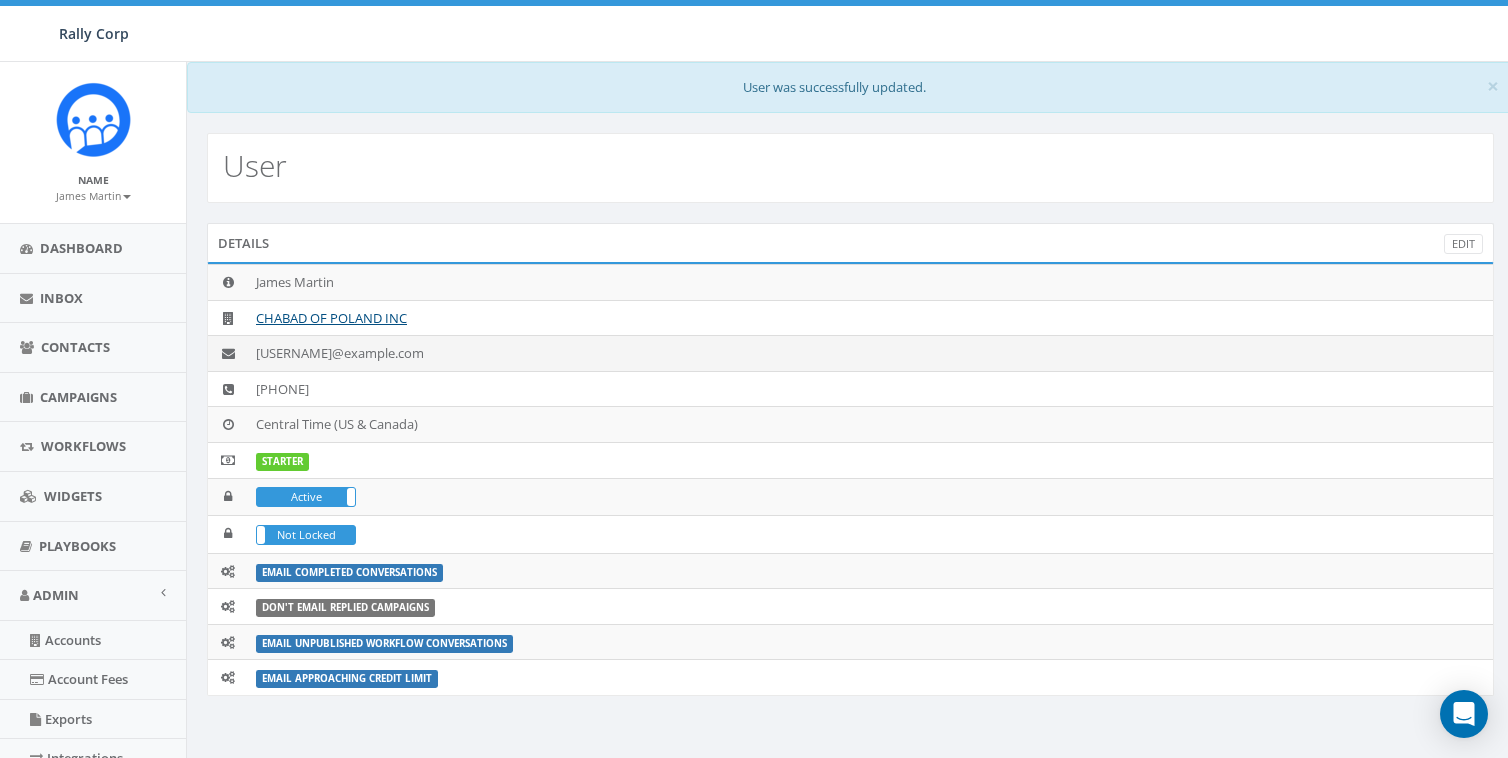click on "[EMAIL]" at bounding box center [870, 354] 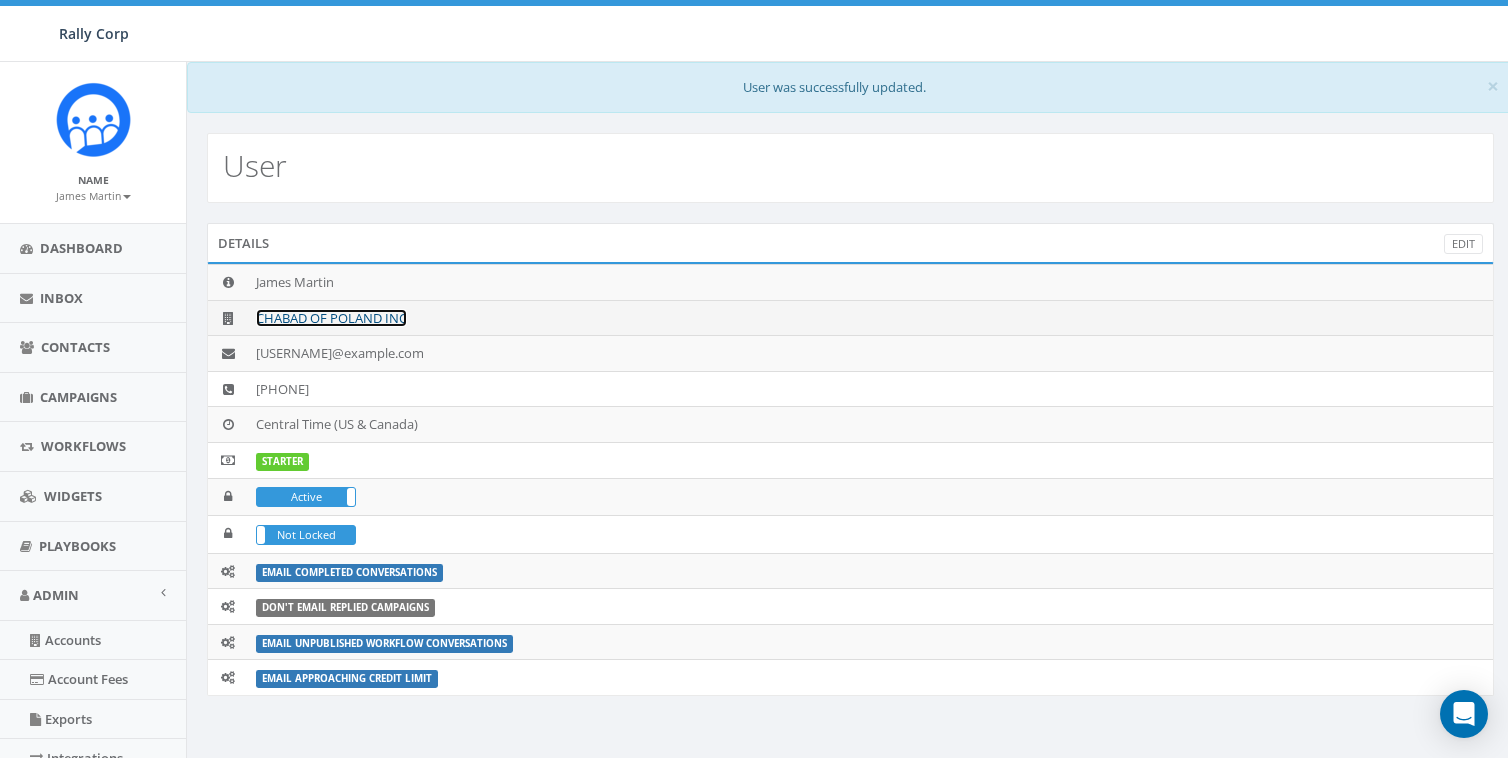 click on "CHABAD OF POLAND INC" at bounding box center (331, 318) 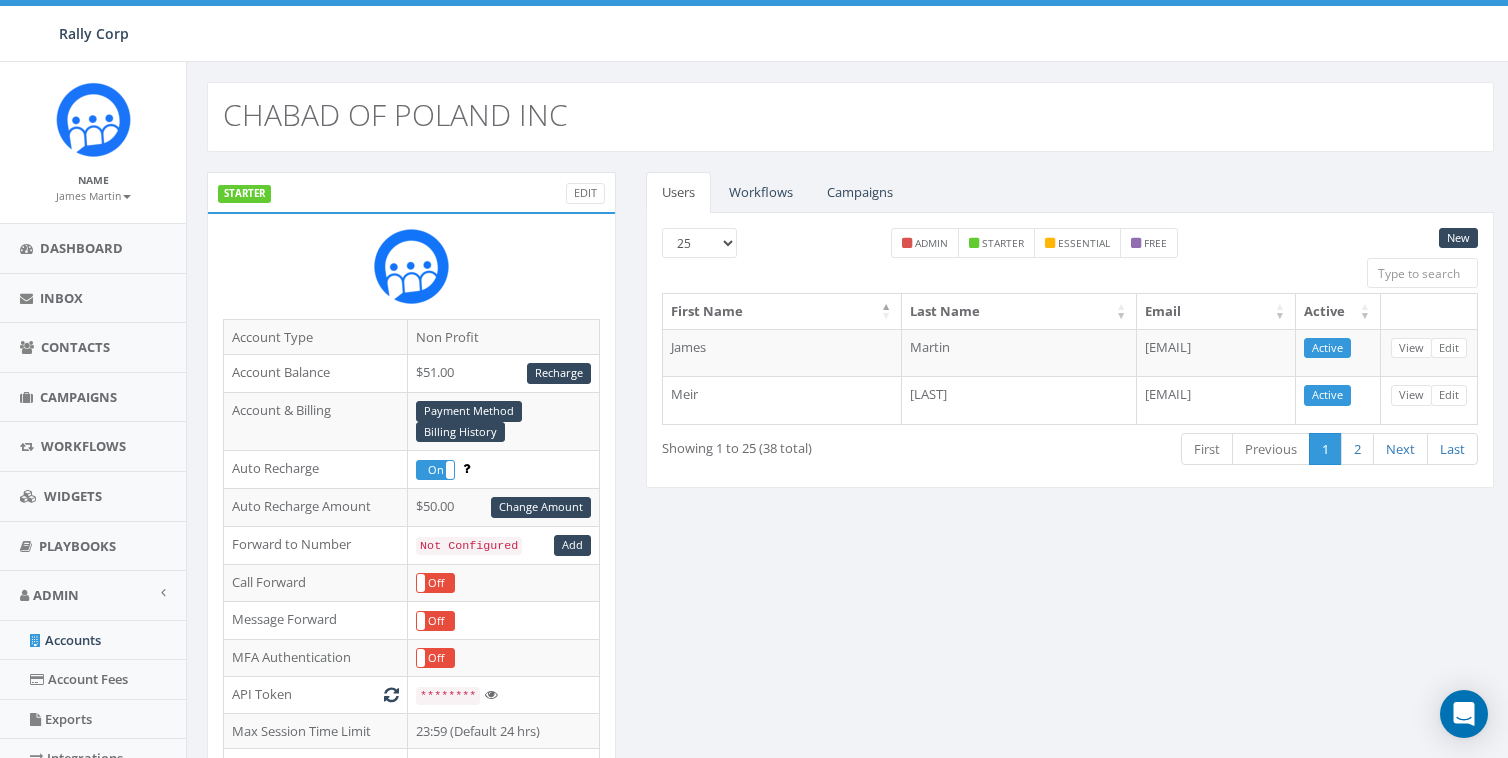 scroll, scrollTop: 0, scrollLeft: 0, axis: both 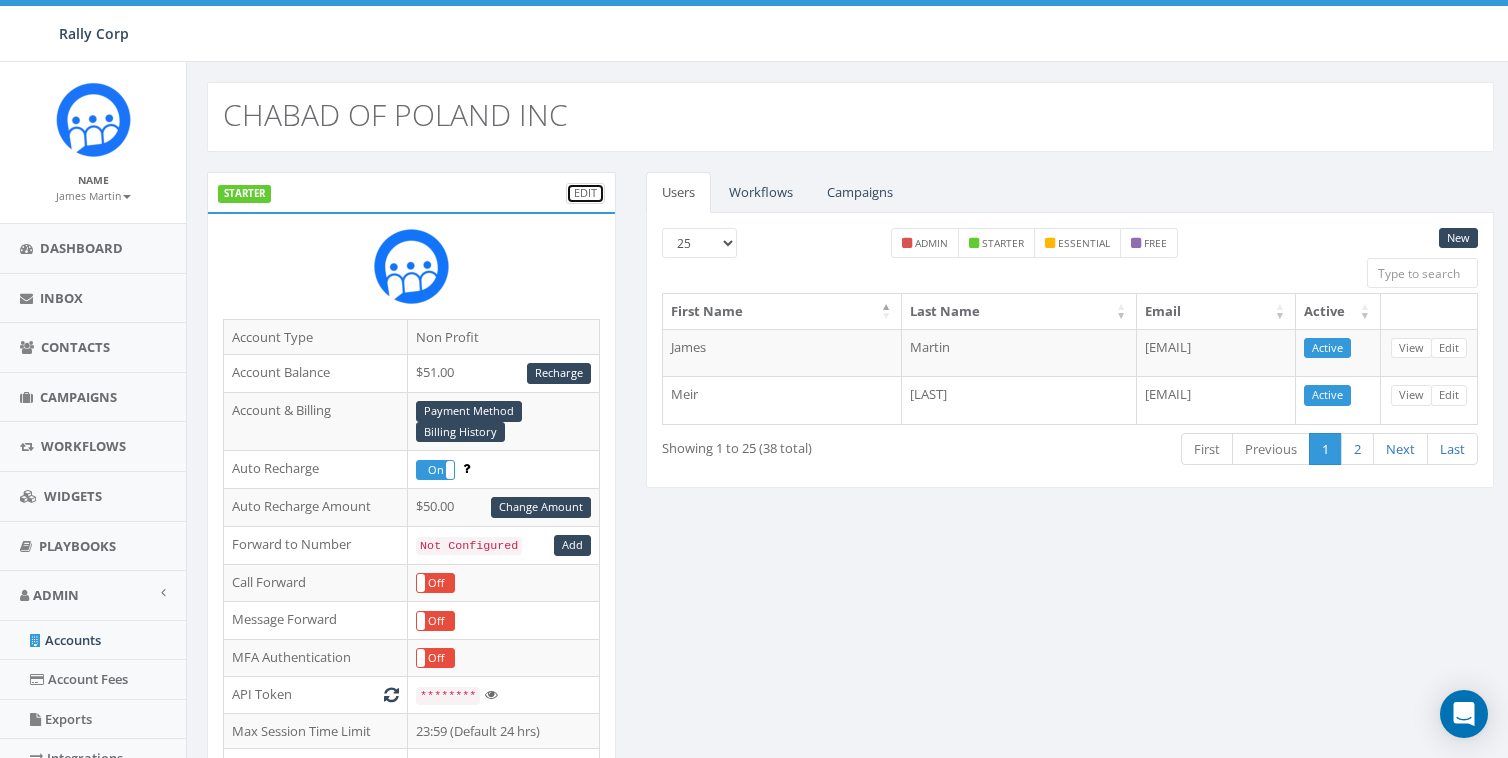 click on "Edit" at bounding box center [585, 193] 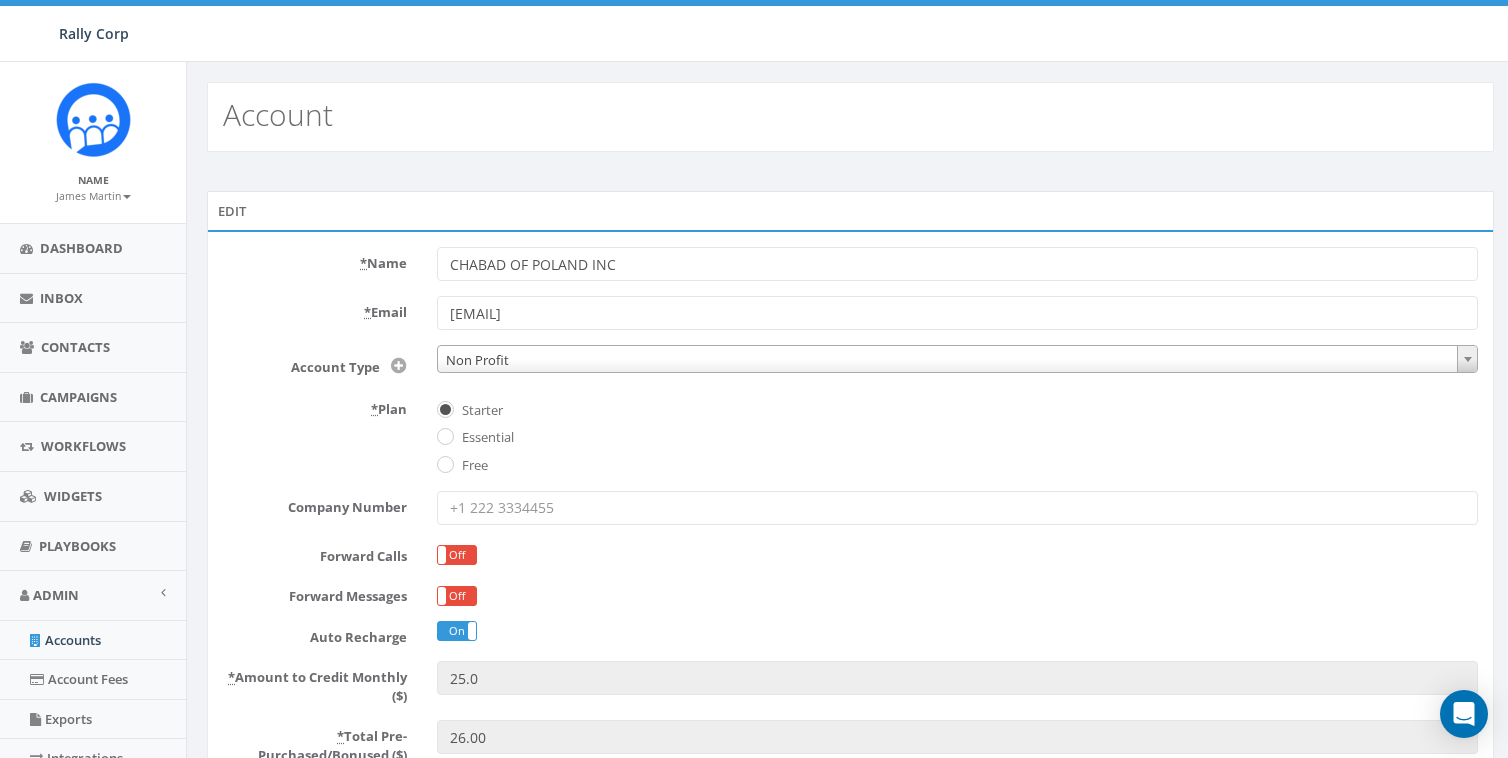 scroll, scrollTop: 0, scrollLeft: 0, axis: both 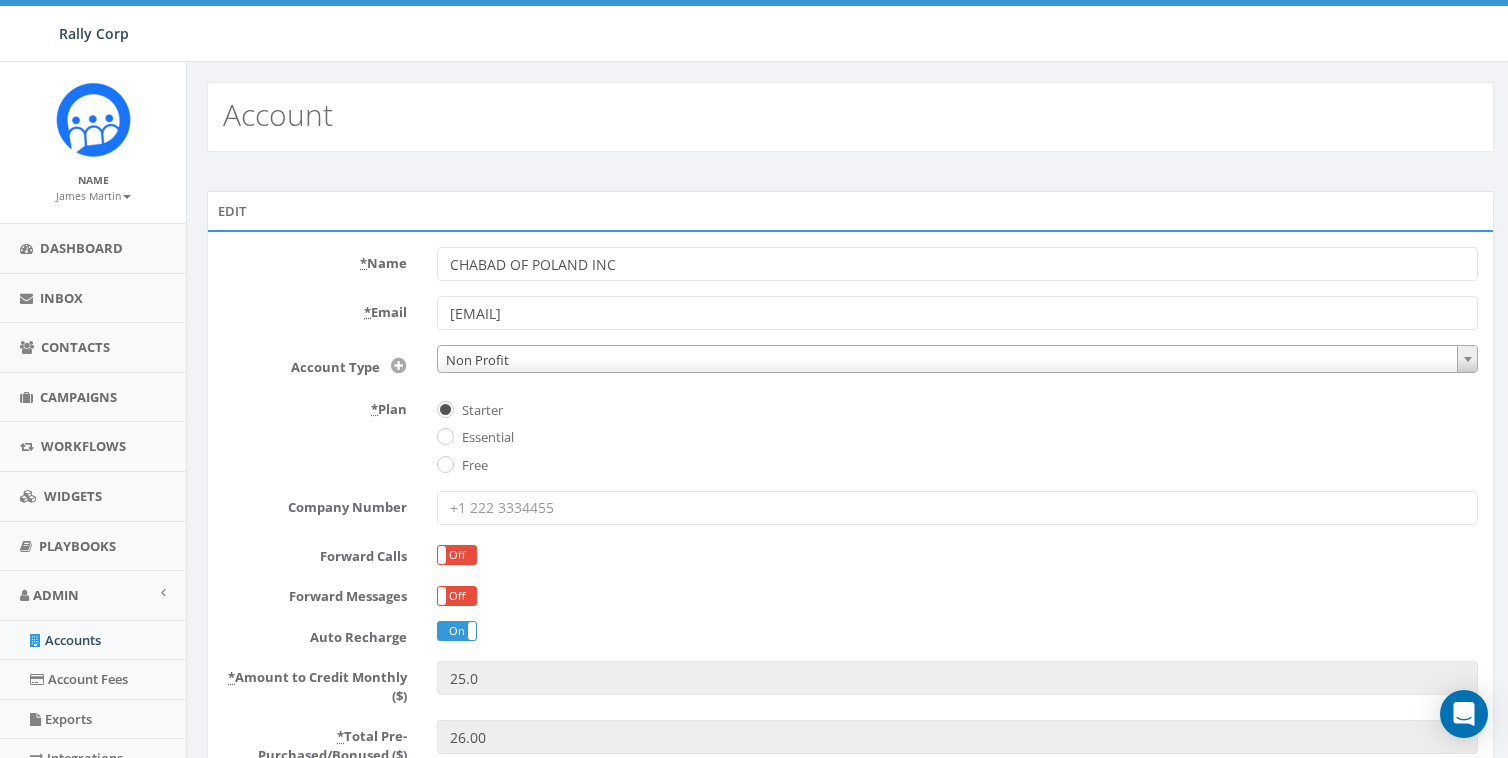 click on "CHABAD OF POLAND INC" at bounding box center [957, 264] 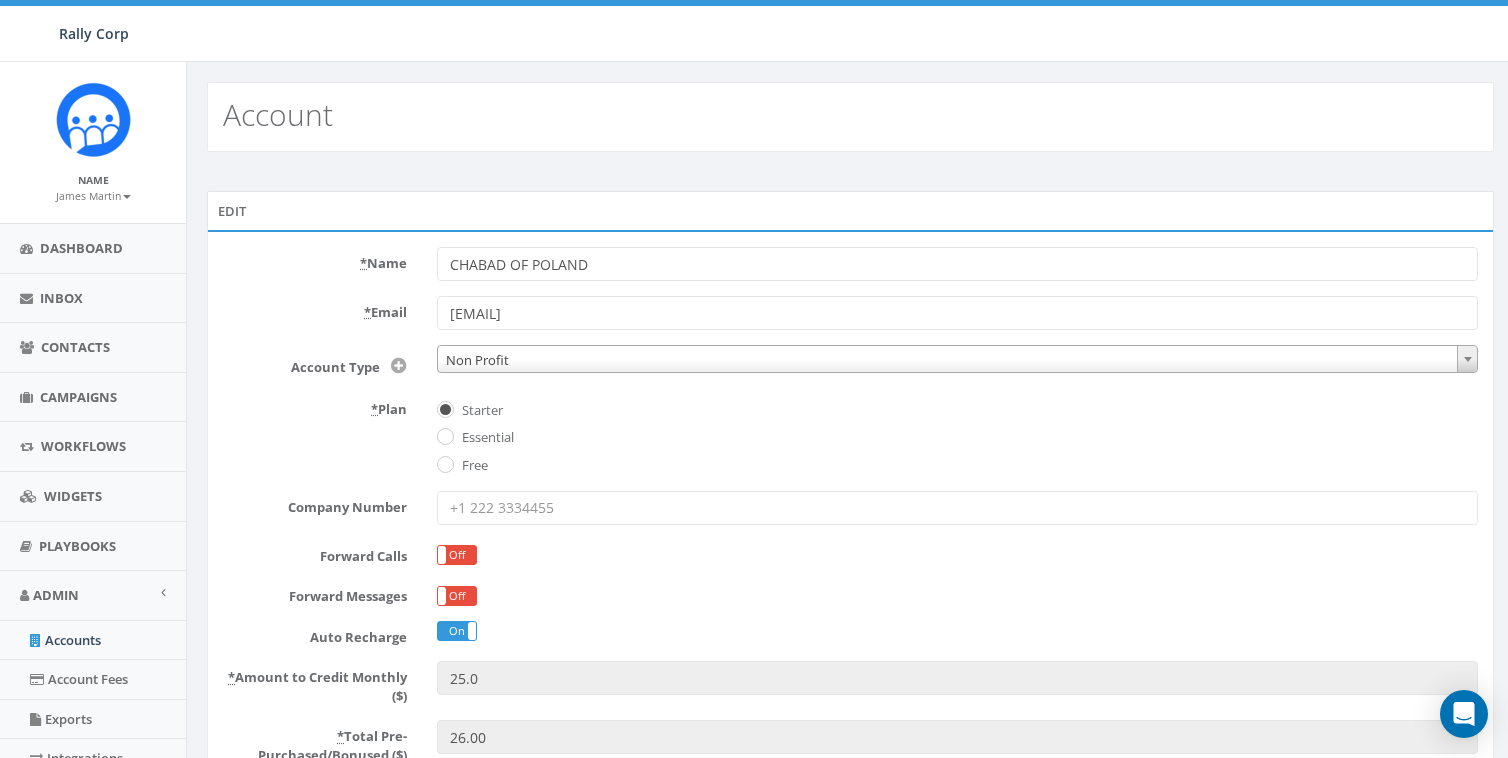 type on "CHABAD OF POLAND" 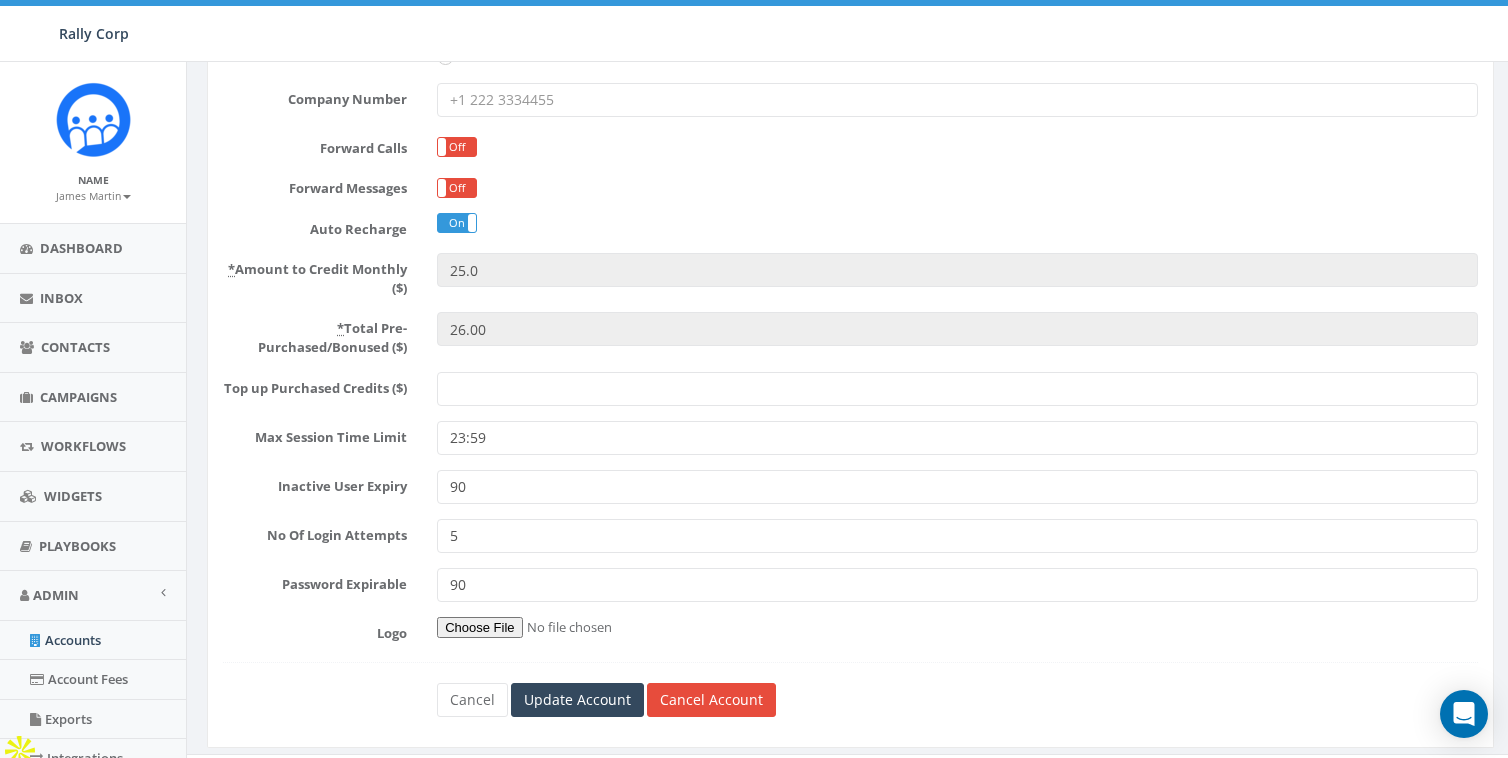 scroll, scrollTop: 450, scrollLeft: 0, axis: vertical 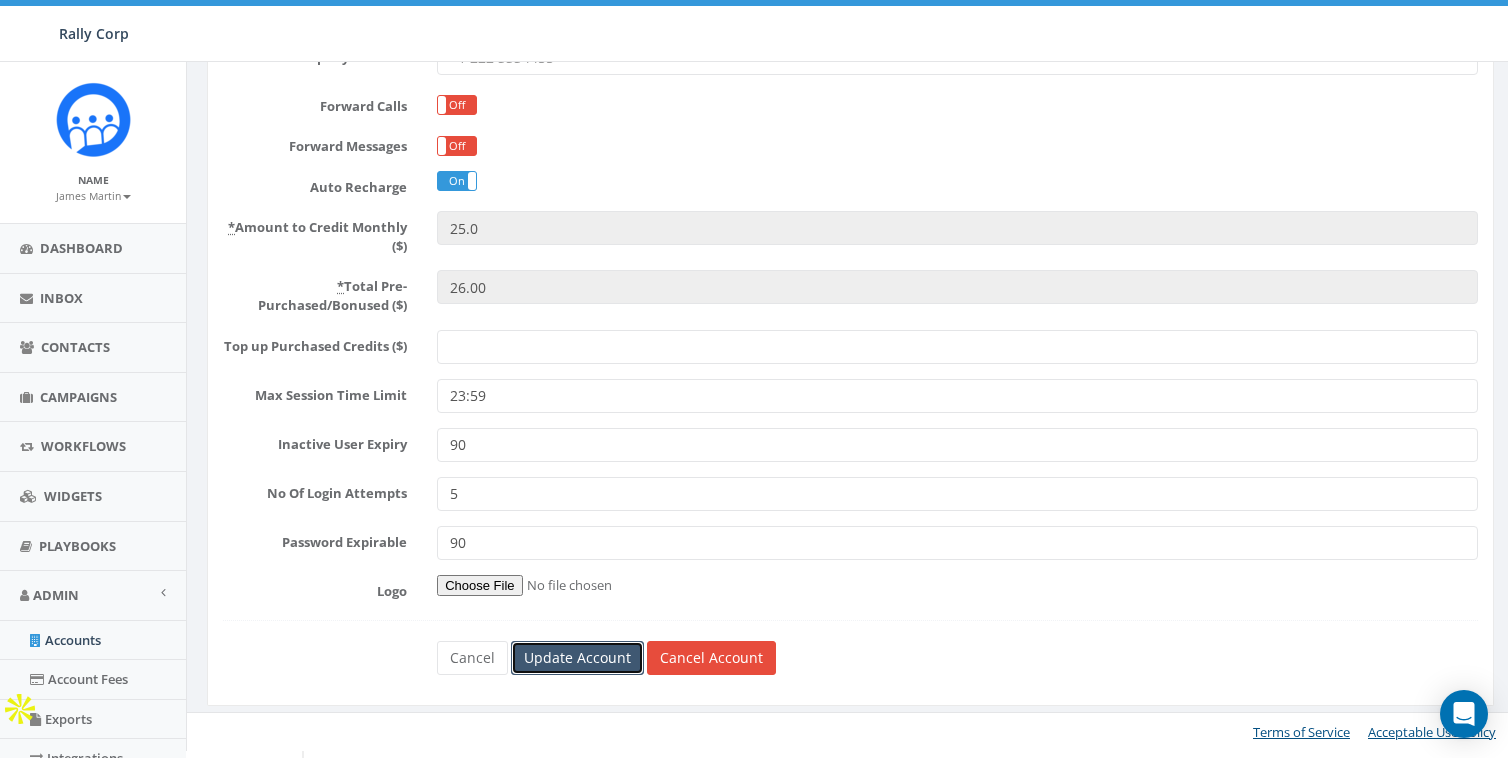 click on "Update Account" at bounding box center [577, 658] 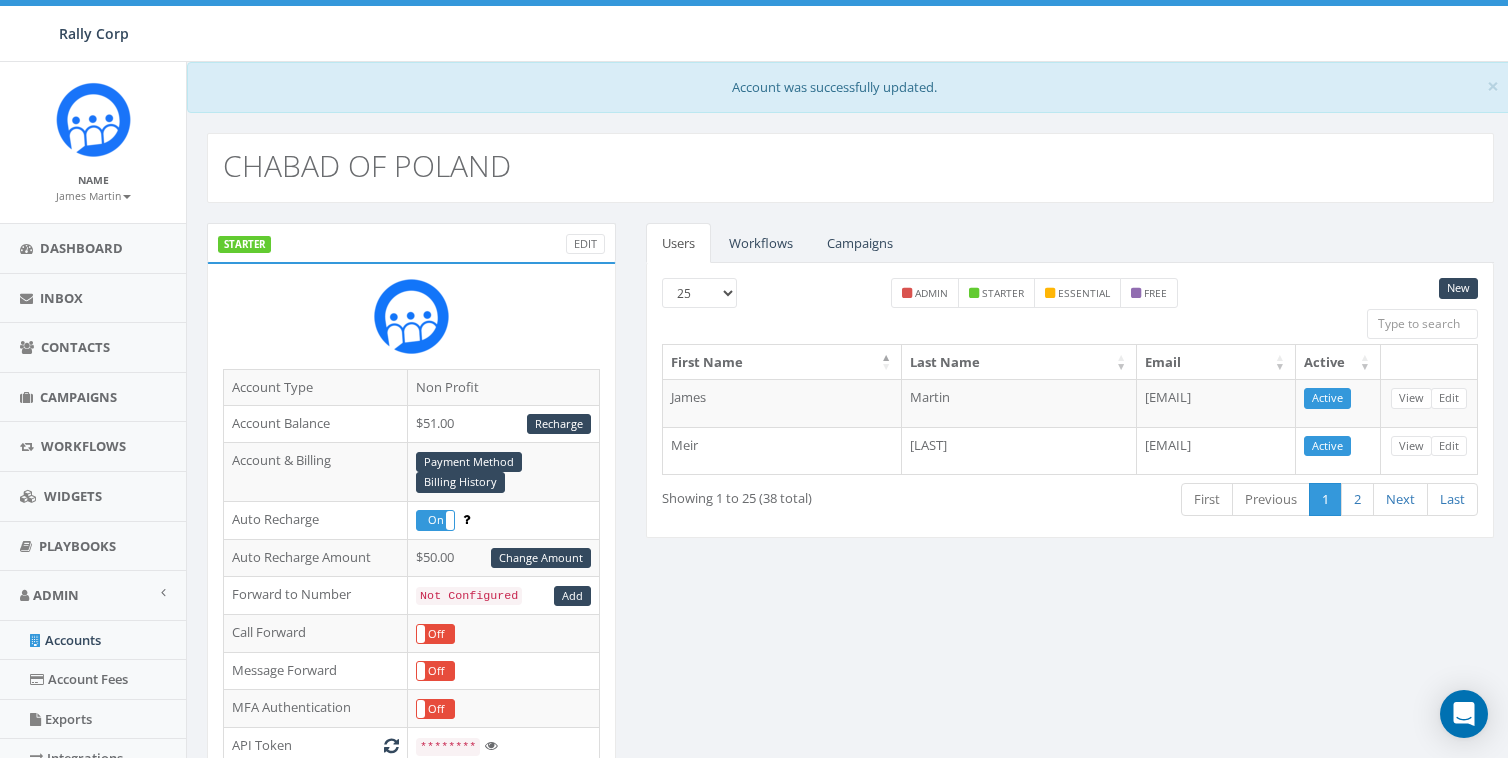 scroll, scrollTop: 0, scrollLeft: 0, axis: both 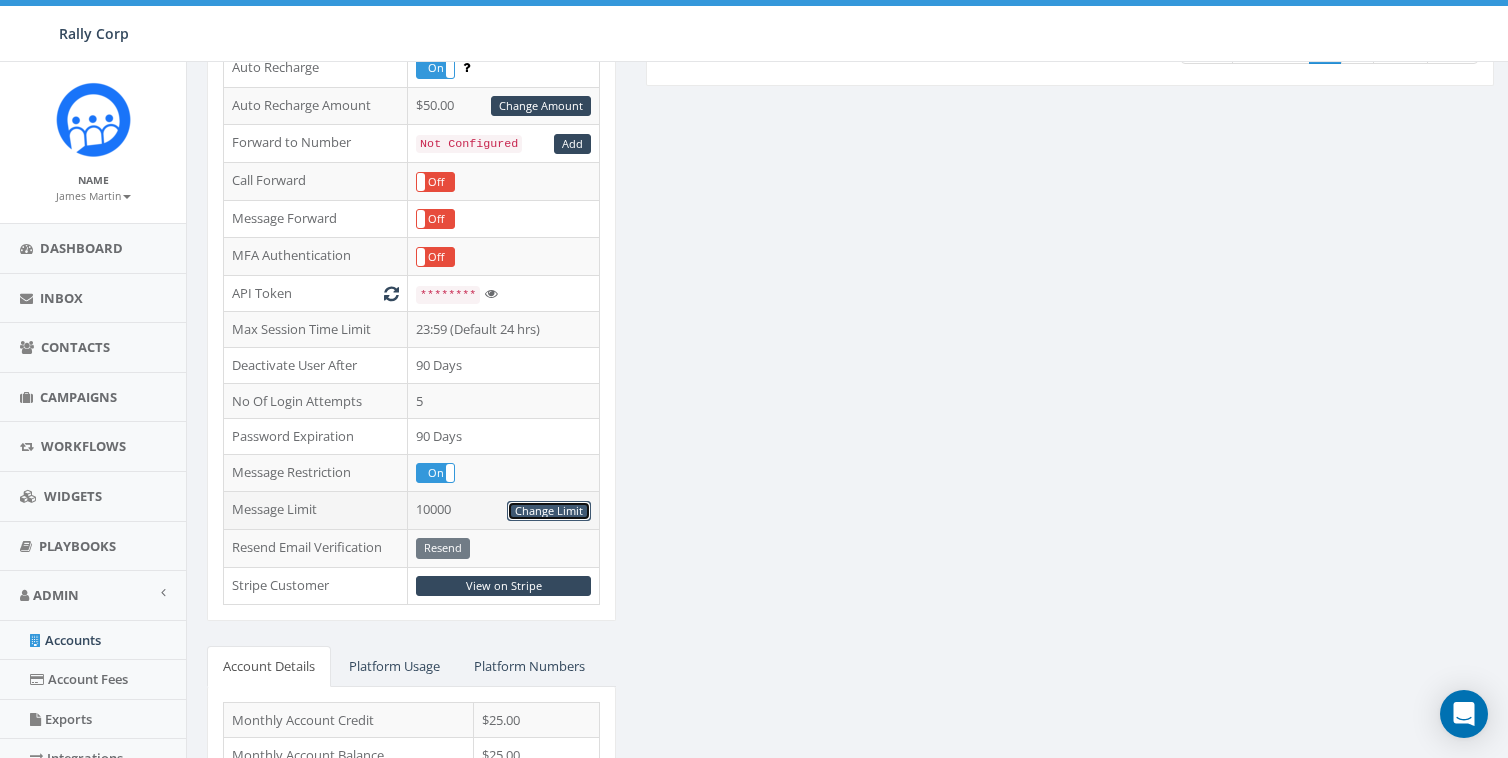 click on "Change Limit" at bounding box center [549, 511] 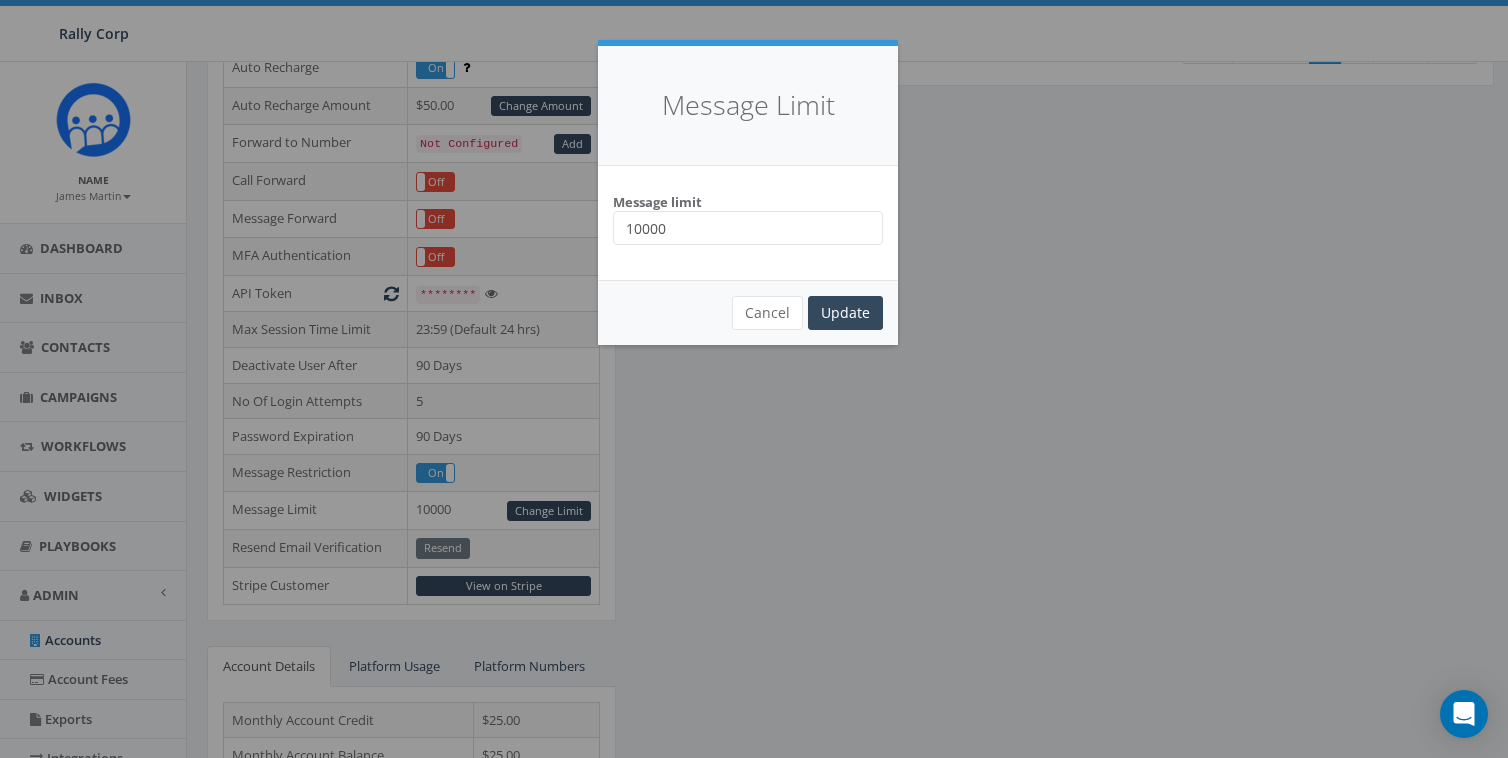 click on "10000" at bounding box center [748, 228] 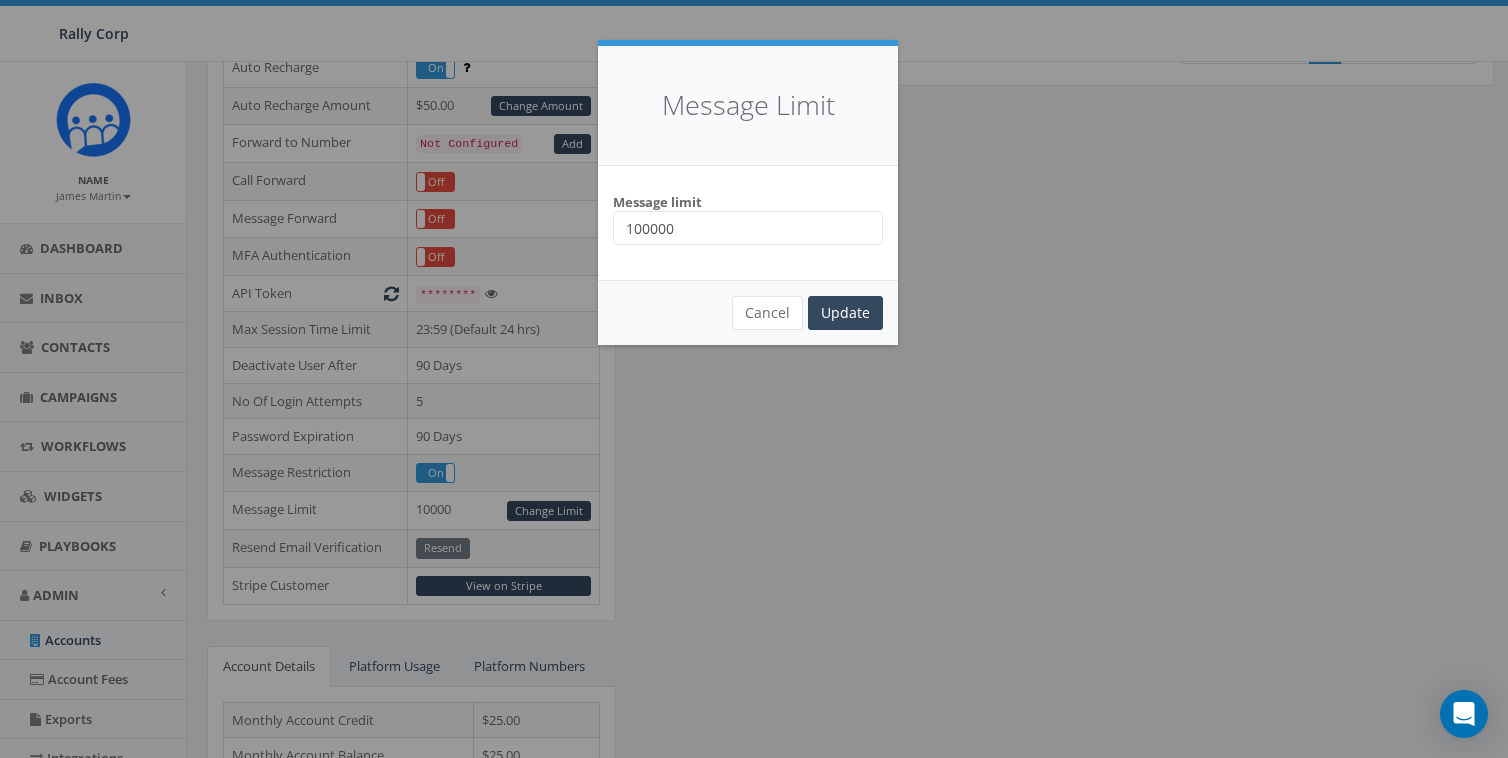 click on "100000" at bounding box center (748, 228) 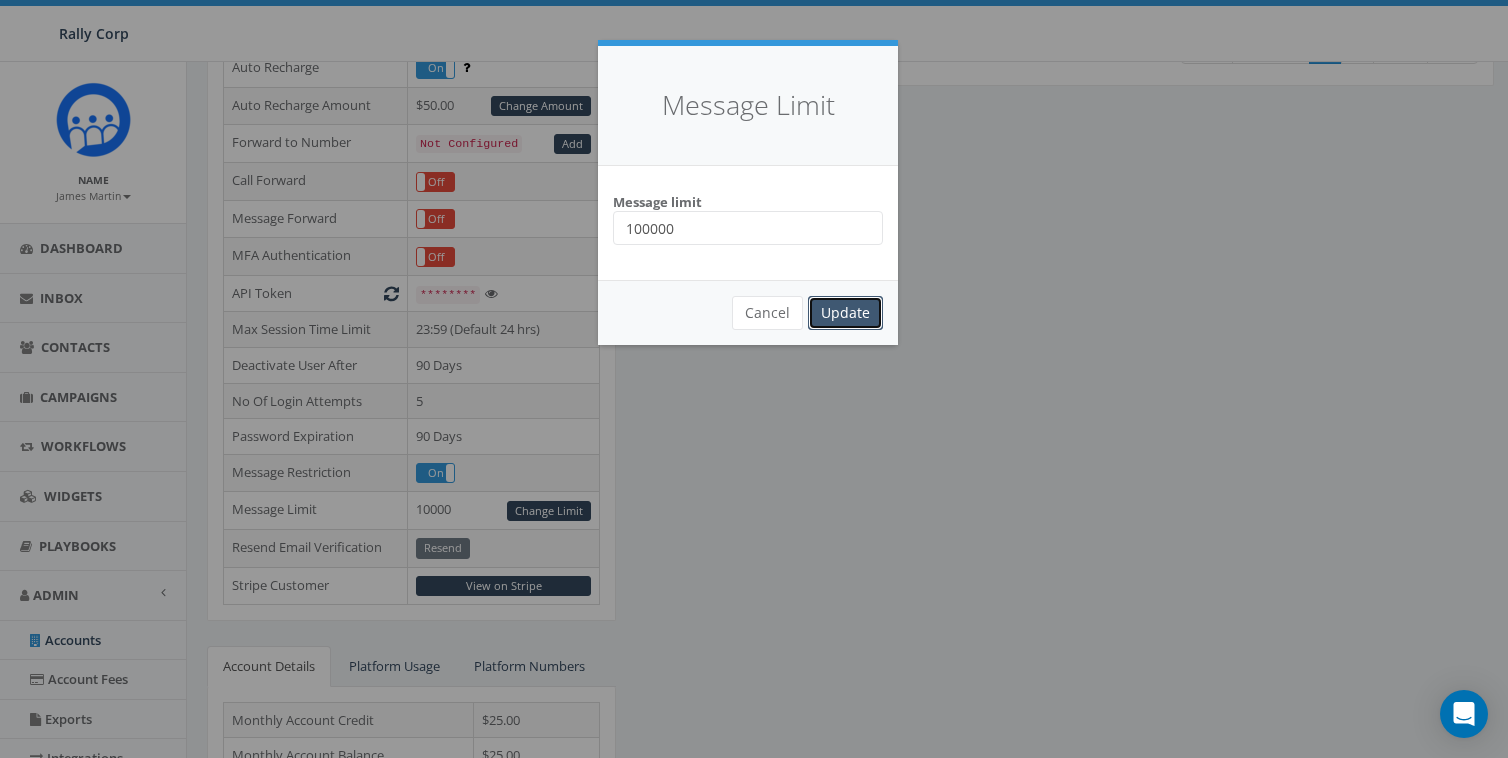 click on "Update" at bounding box center (845, 313) 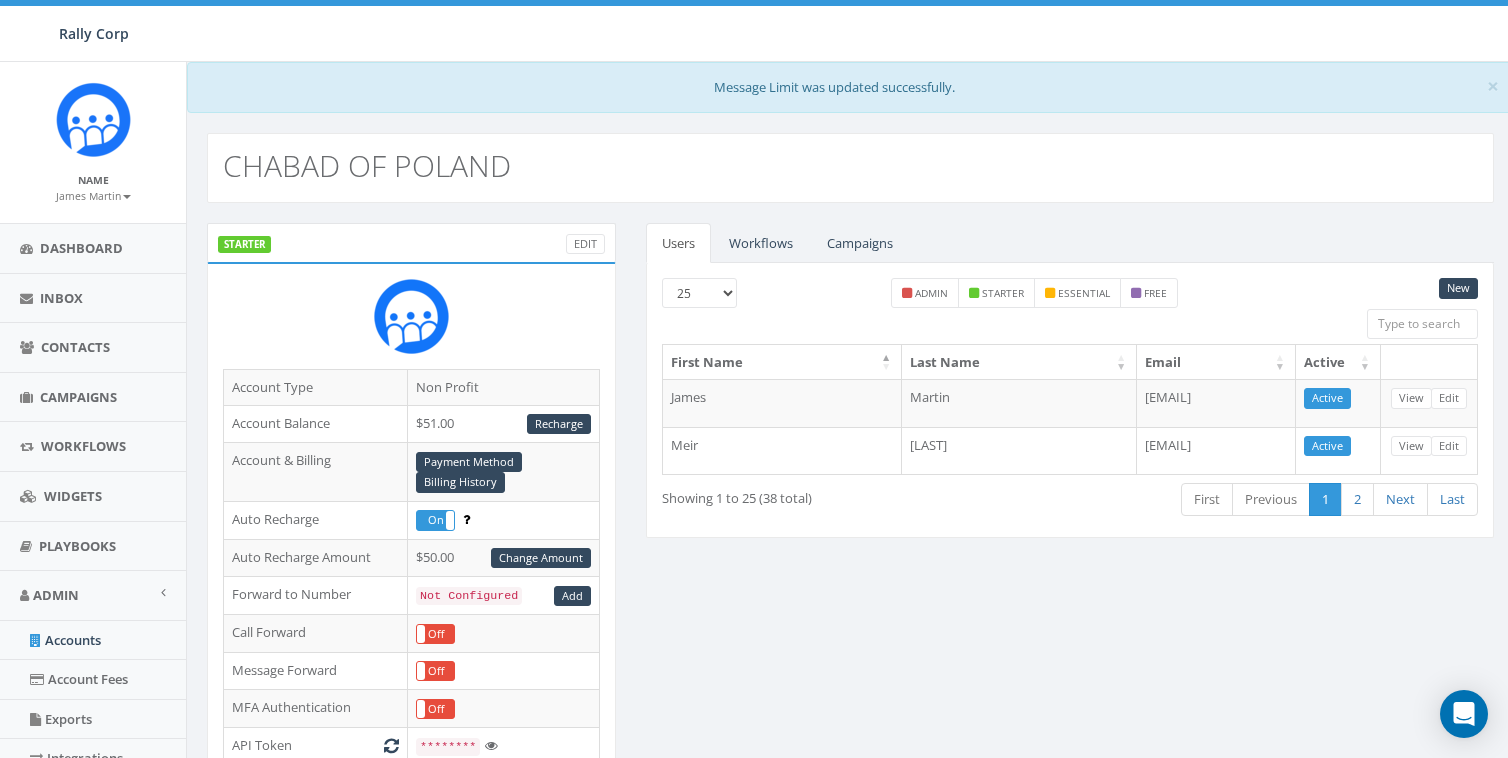 scroll, scrollTop: 444, scrollLeft: 0, axis: vertical 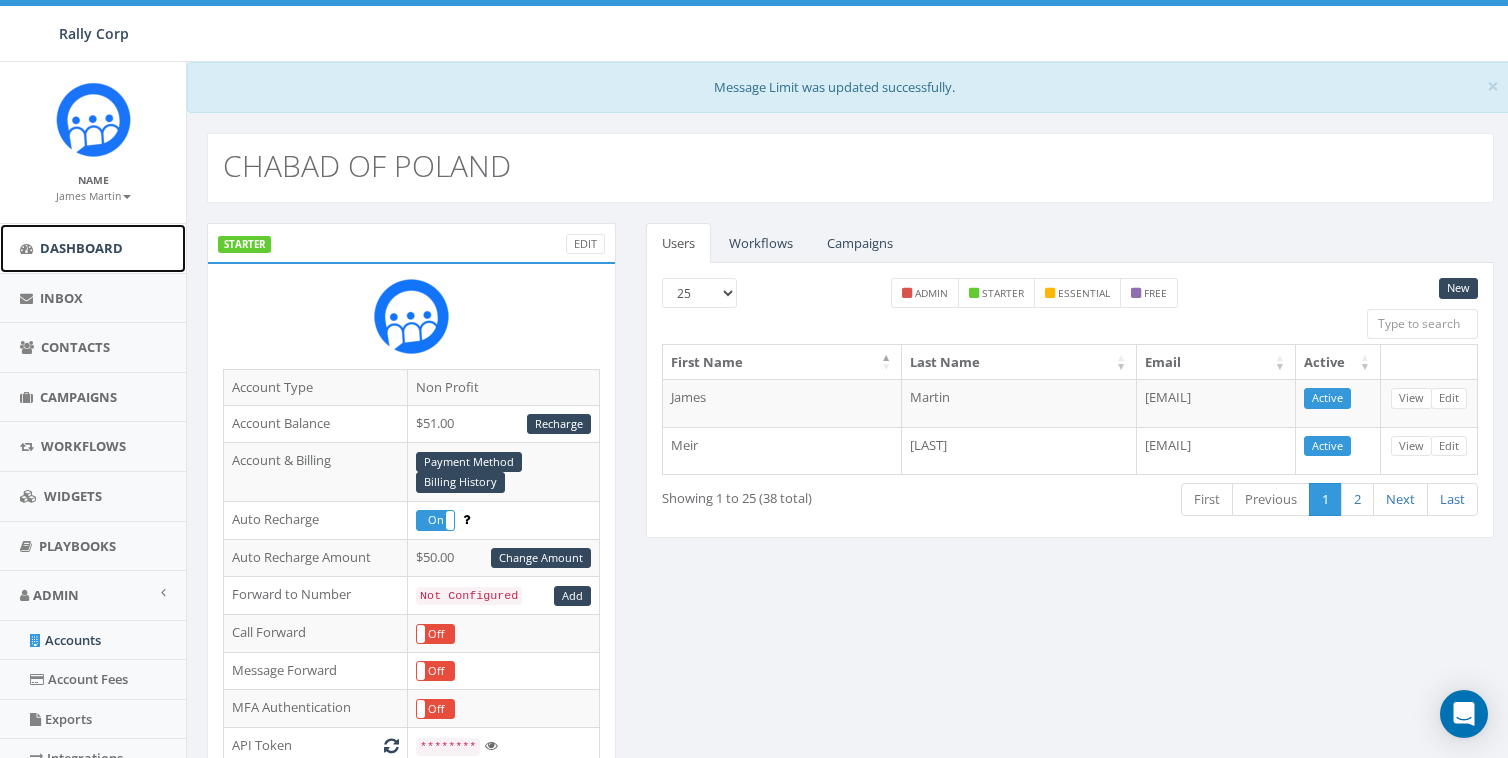 click on "Dashboard" at bounding box center (81, 248) 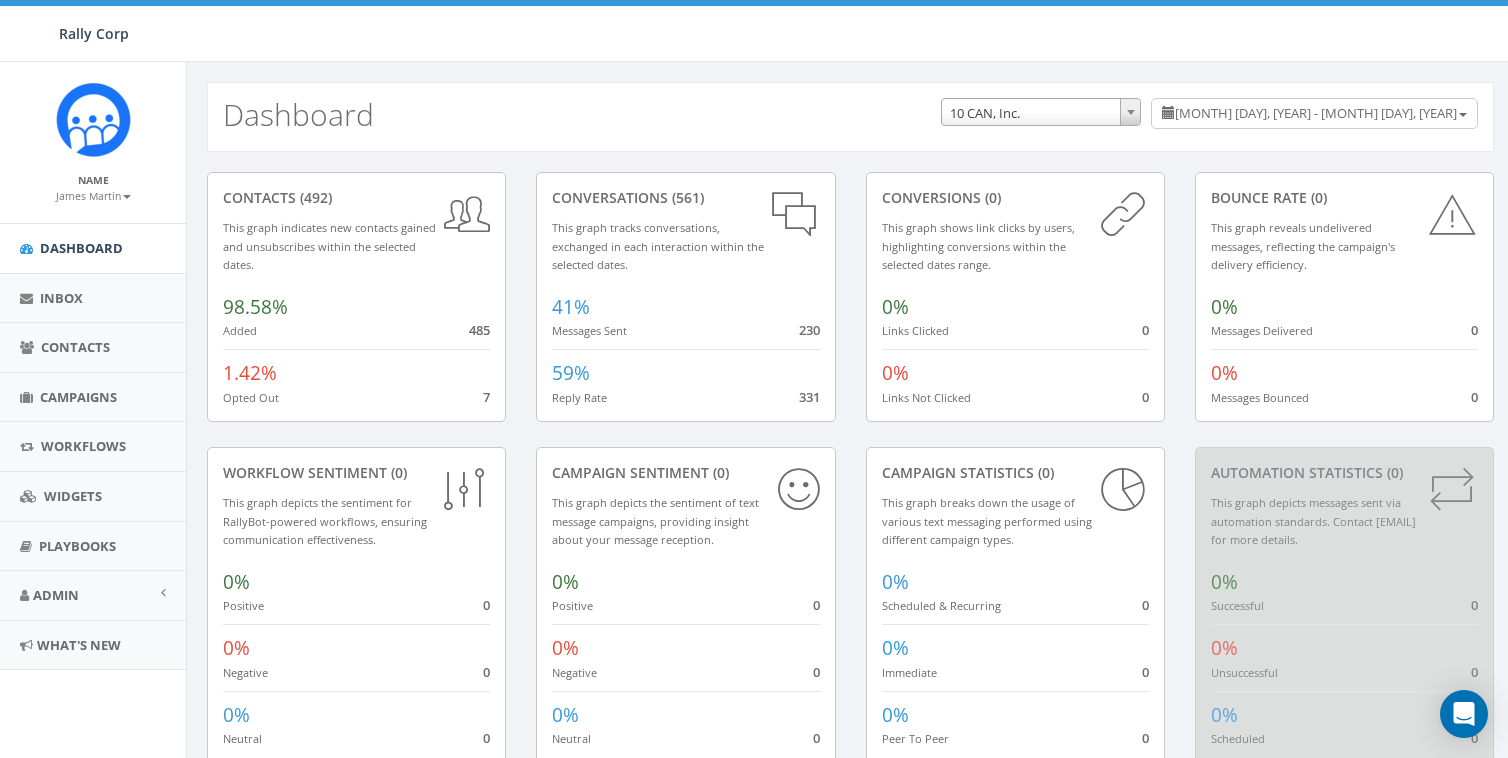 scroll, scrollTop: 0, scrollLeft: 0, axis: both 